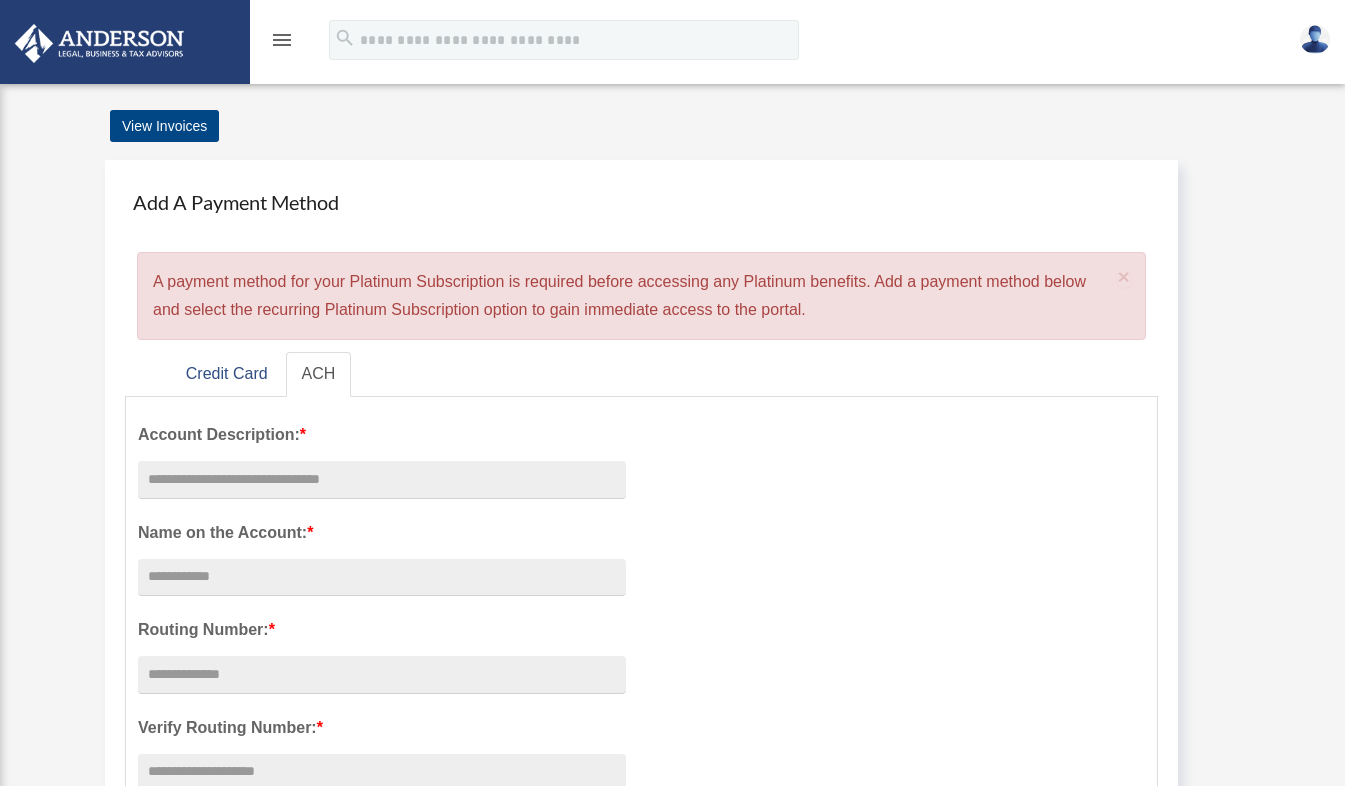 scroll, scrollTop: 0, scrollLeft: 0, axis: both 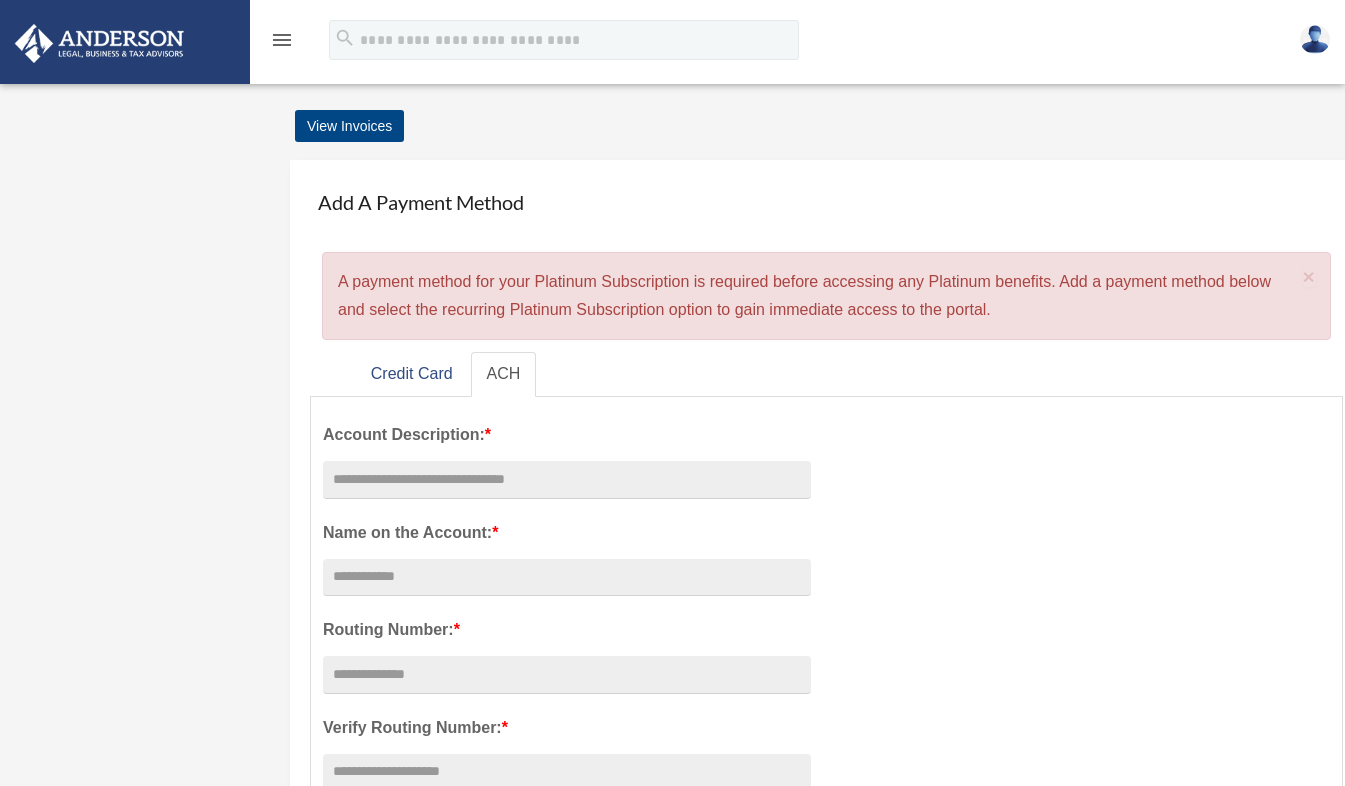 click on "menu" at bounding box center (282, 40) 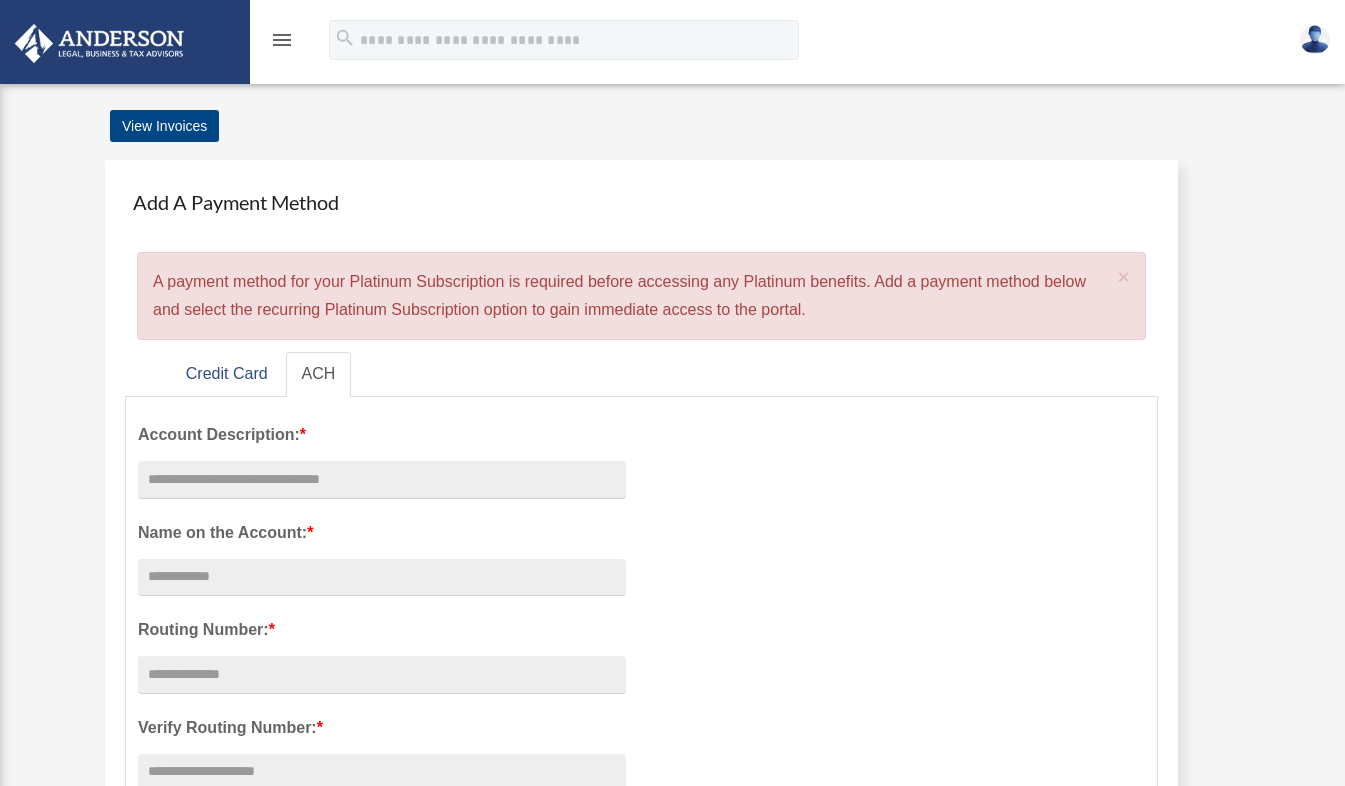 click on "menu" at bounding box center (282, 40) 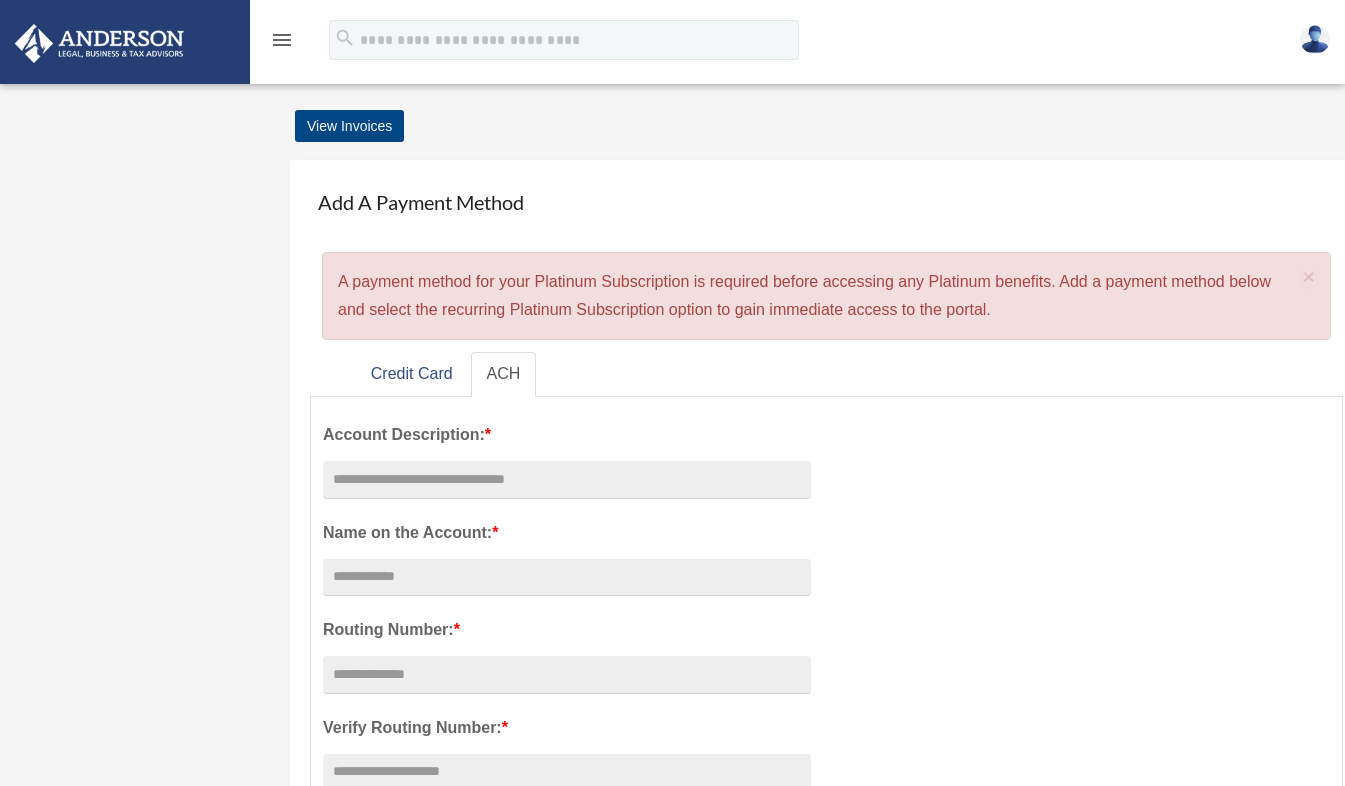 click on "Add Card
[EMAIL]
Sign Out
[EMAIL]
Home
Tax Organizers
Order Status  NEW
Platinum Q&A arrow_drop_down
Client FAQ
Platinum Walkthrough
Submit a Question
Answered Questions
Document Review
Platinum Knowledge Room
Tax & Bookkeeping Packages
Land Trust & Deed Forum
Portal Feedback
Digital Products arrow_drop_down
Tax Toolbox
Business Credit Optimizer
Virtual Bookkeeping
Land Trust Kit
Wholesale Trust Kit
My Entities" at bounding box center [672, 909] 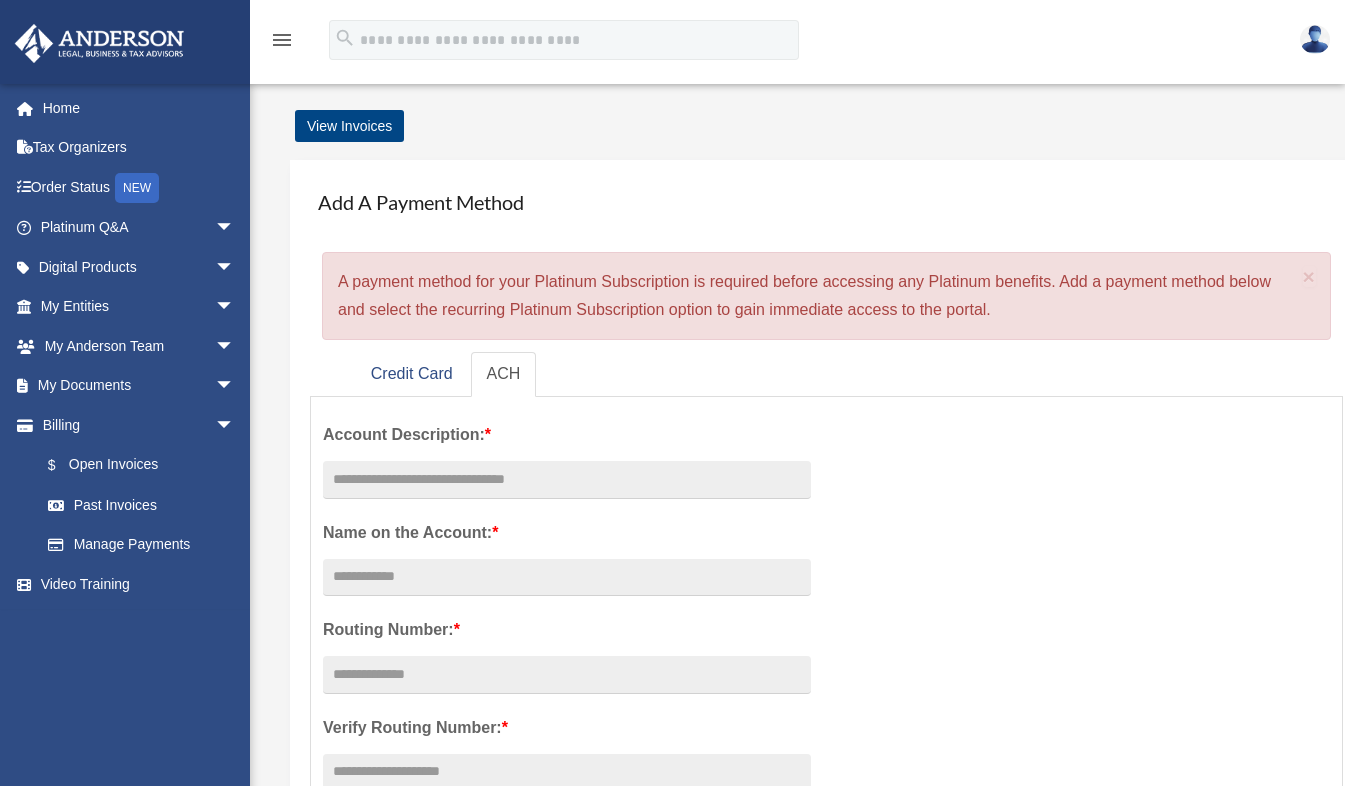 scroll, scrollTop: 0, scrollLeft: 0, axis: both 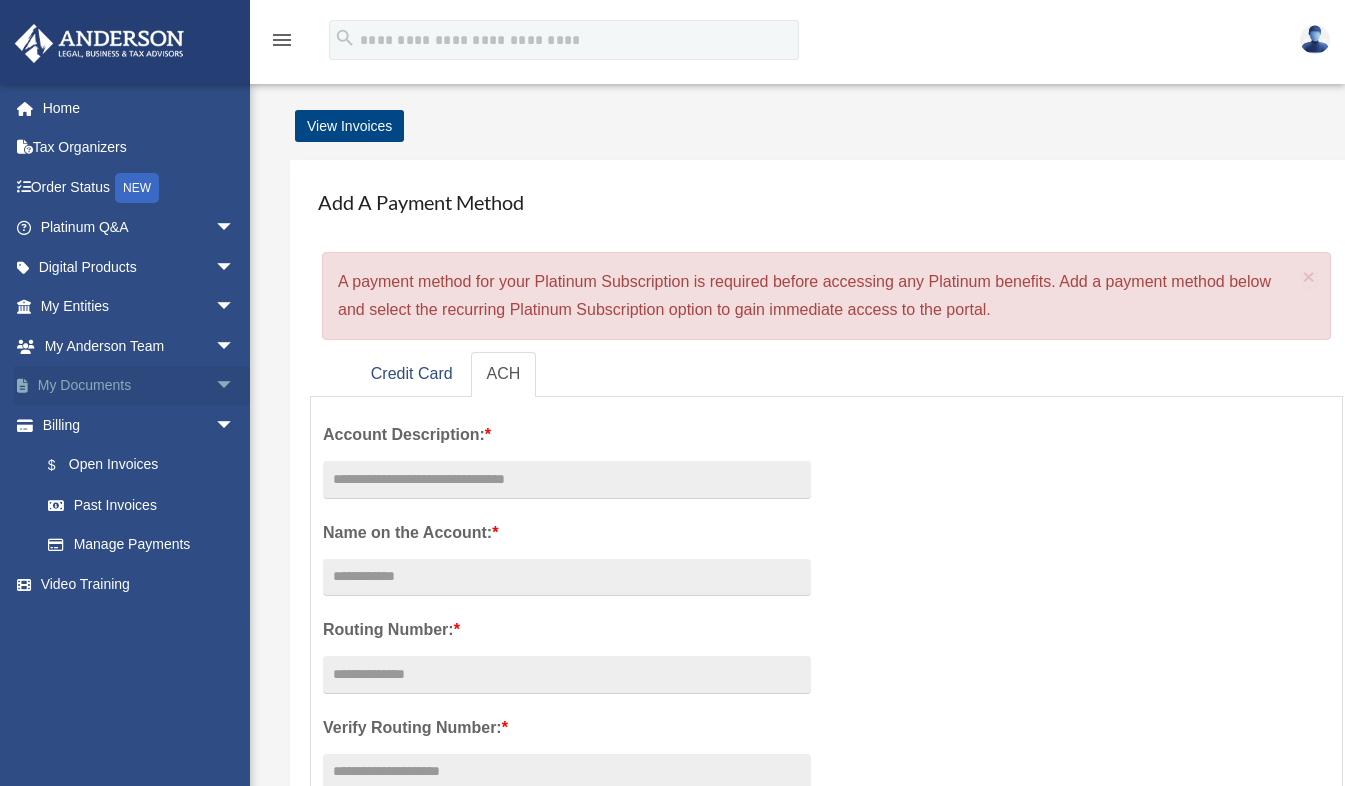 click on "arrow_drop_down" at bounding box center (235, 386) 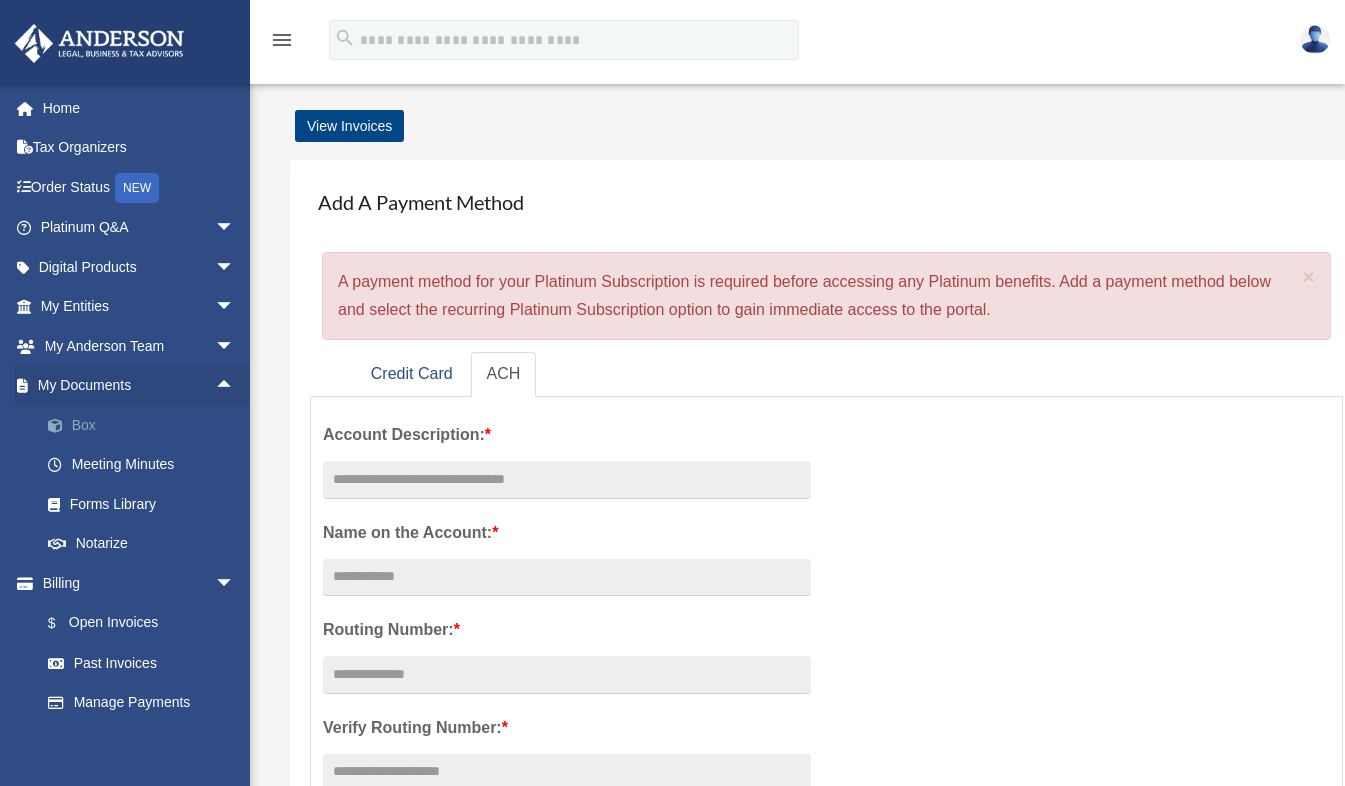 click on "Box" at bounding box center (146, 425) 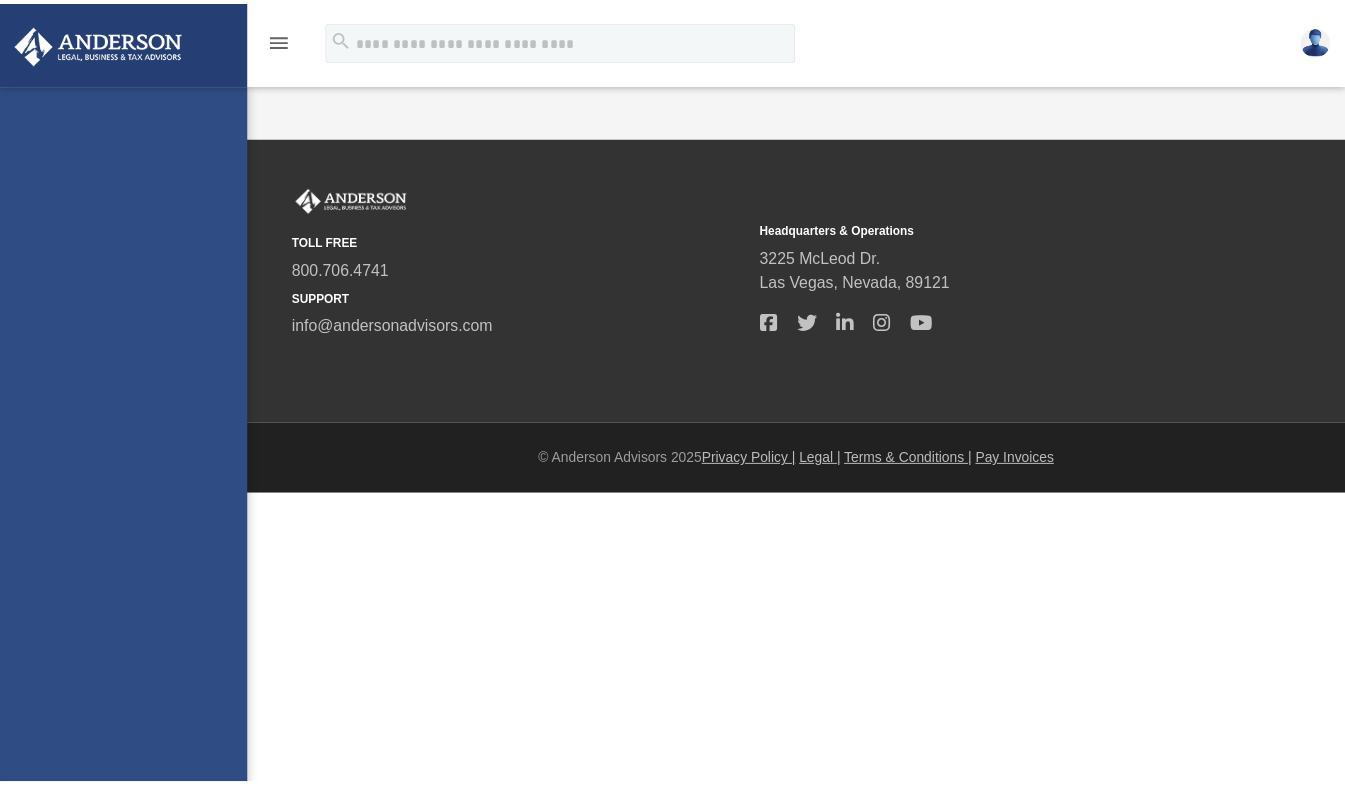 scroll, scrollTop: 0, scrollLeft: 0, axis: both 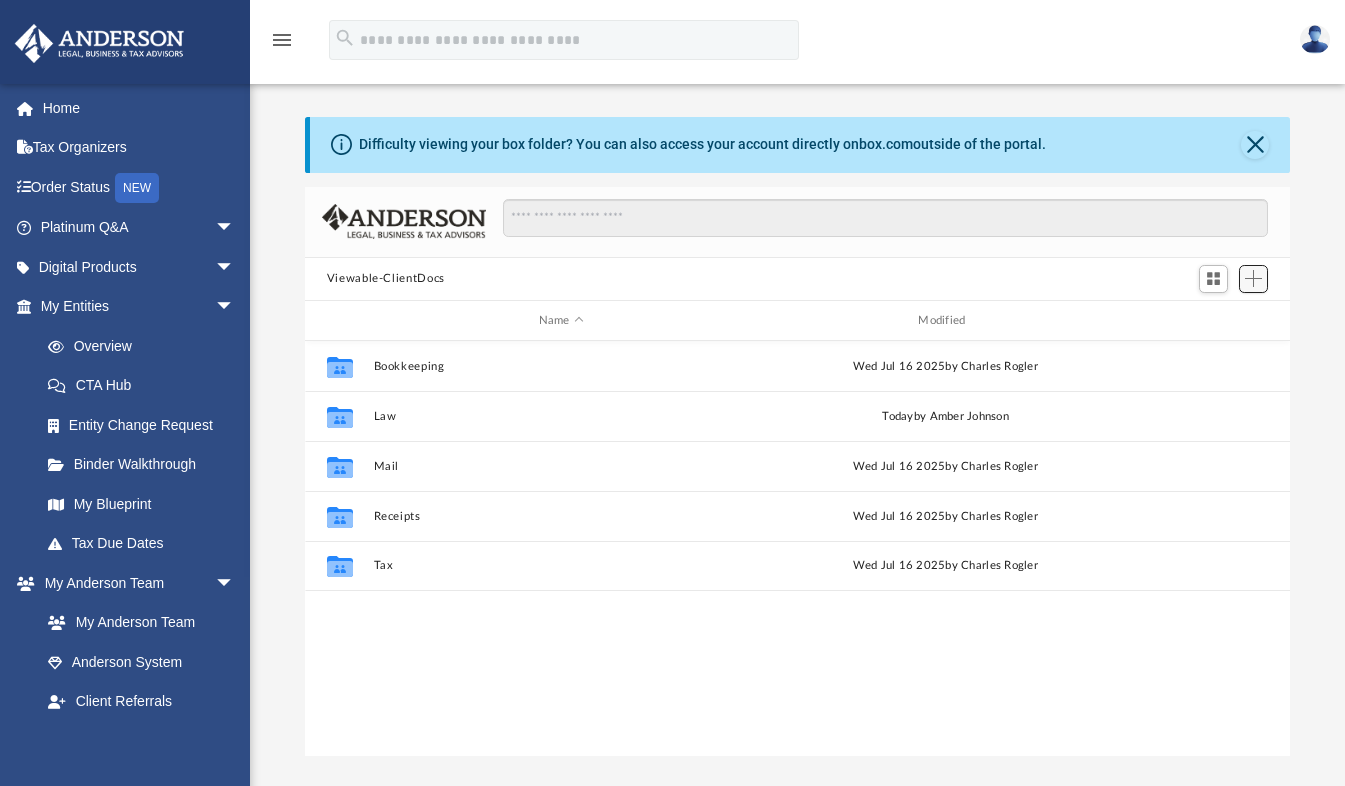 click at bounding box center (1253, 278) 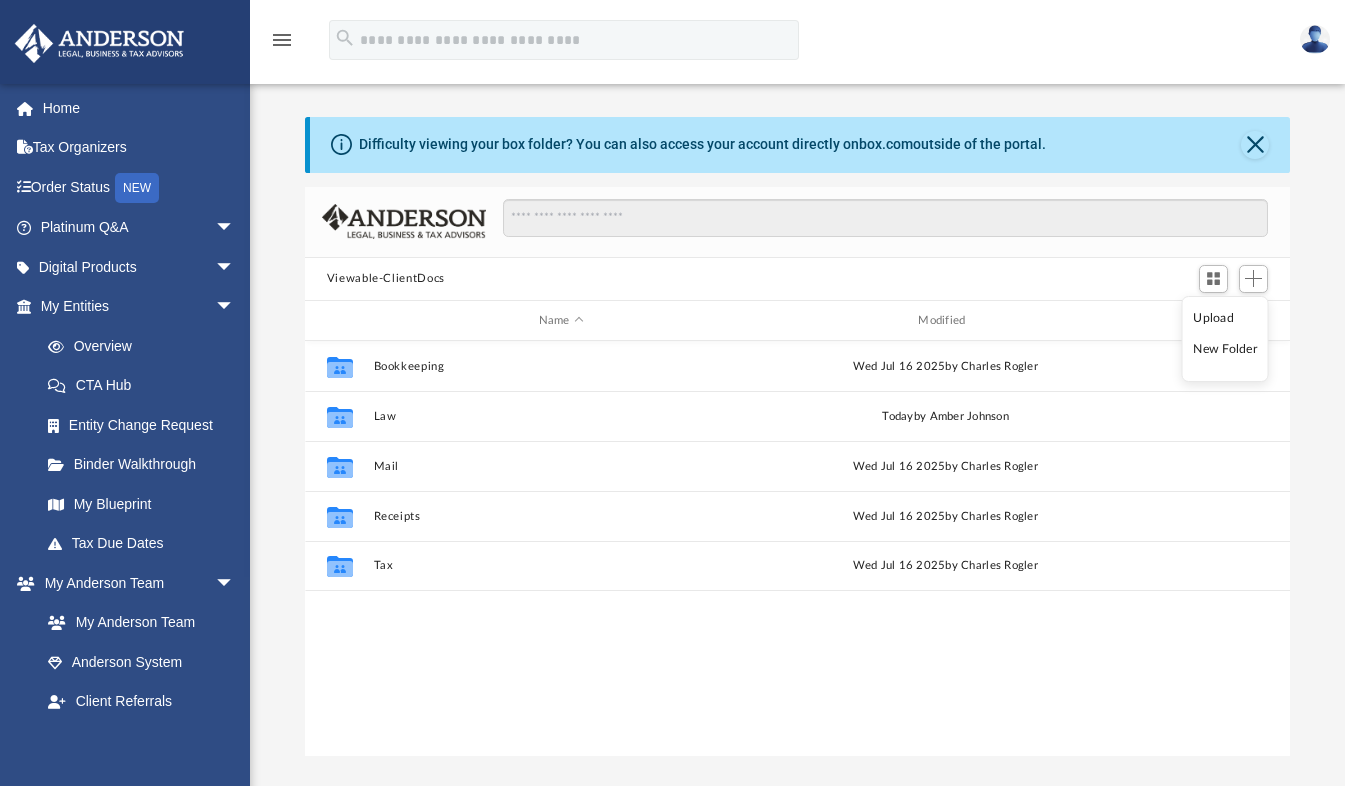 drag, startPoint x: 1206, startPoint y: 353, endPoint x: 1317, endPoint y: 205, distance: 185 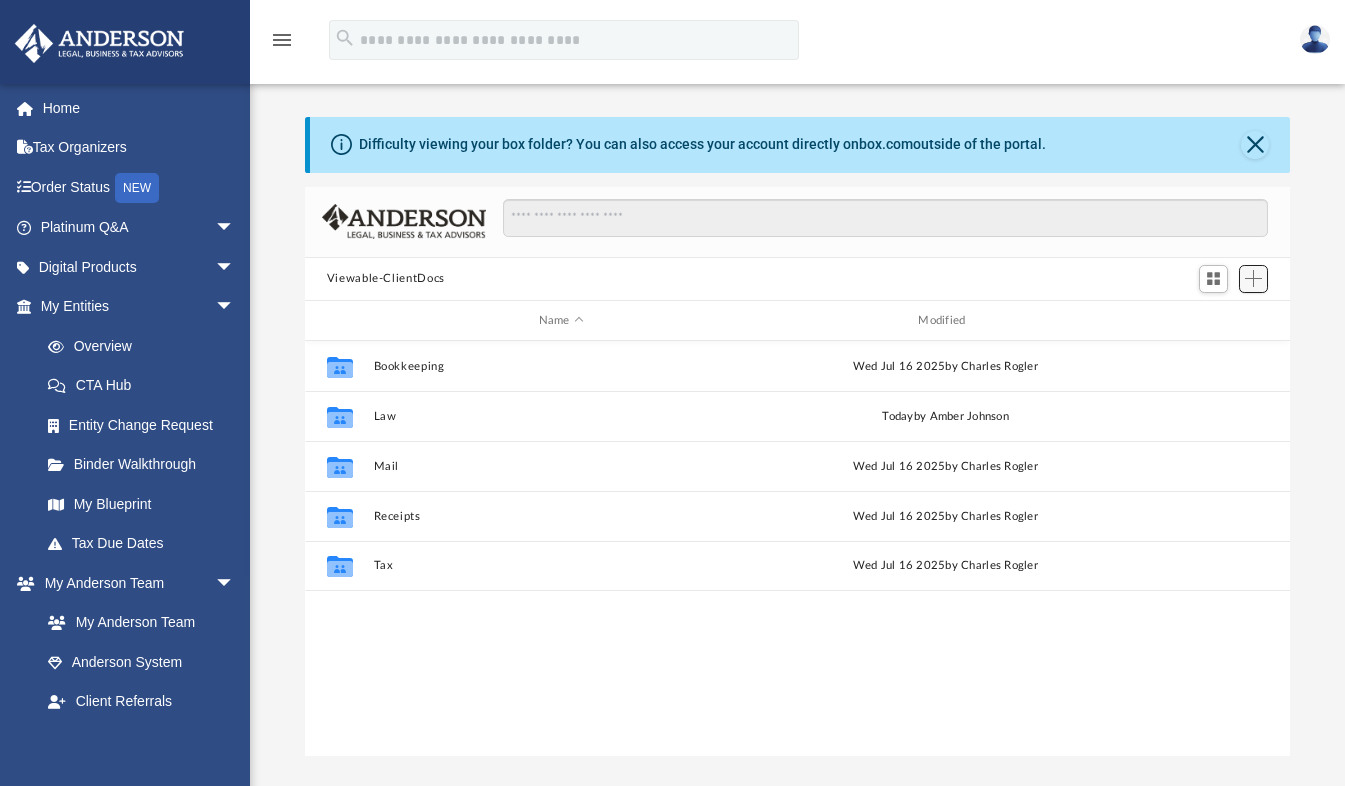 click at bounding box center (1253, 278) 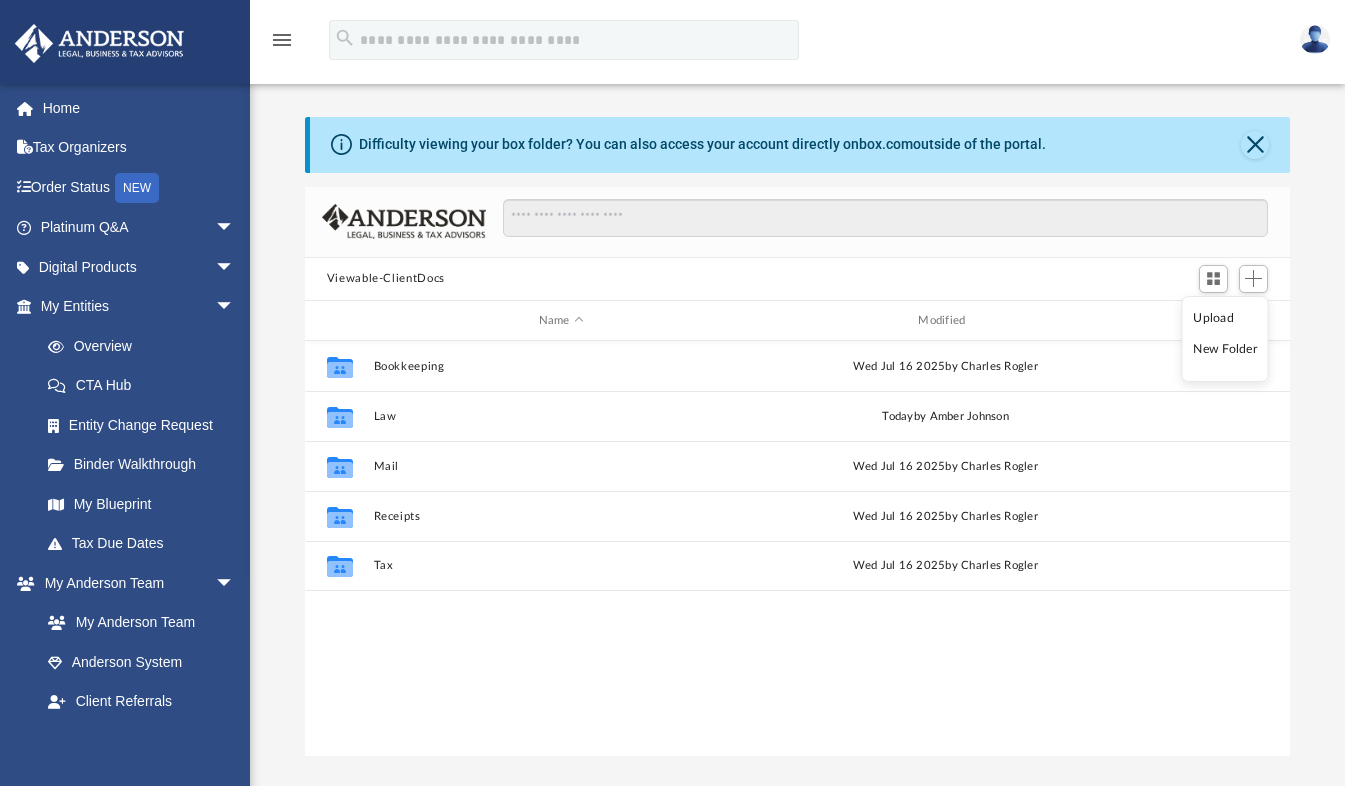 click on "New Folder" at bounding box center [1225, 349] 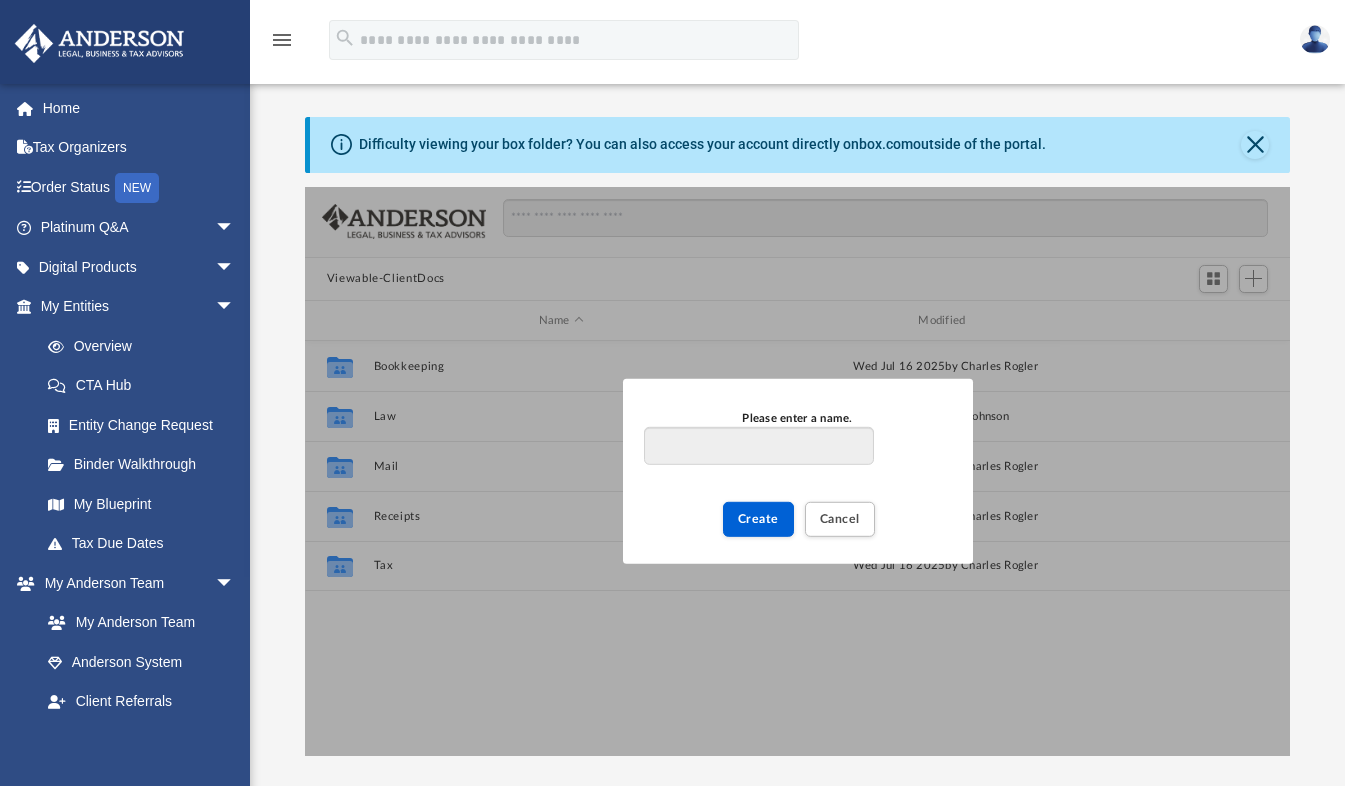click on "Please enter a name. Create Cancel" at bounding box center [798, 471] 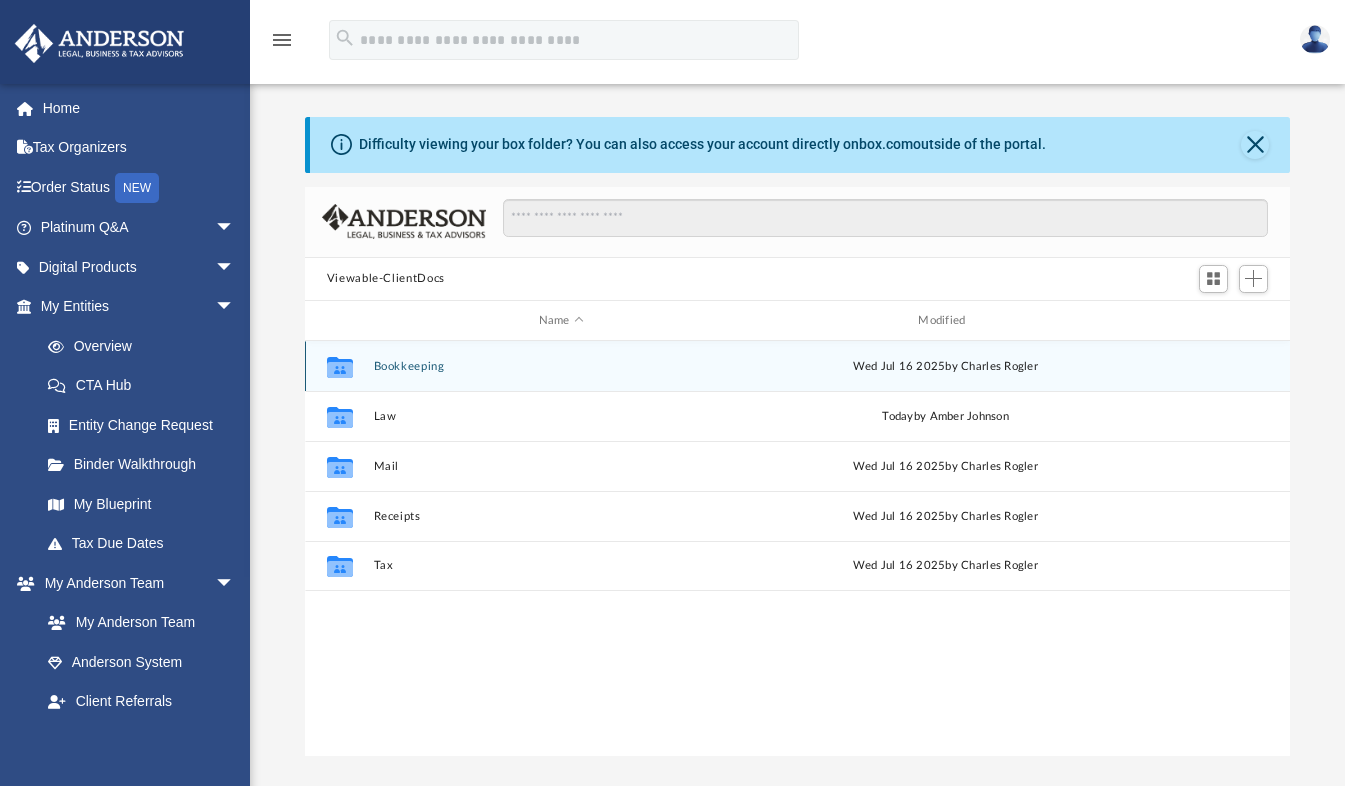 click on "Collaborated Folder Bookkeeping Wed Jul 16 2025  by Charles Rogler" at bounding box center [798, 366] 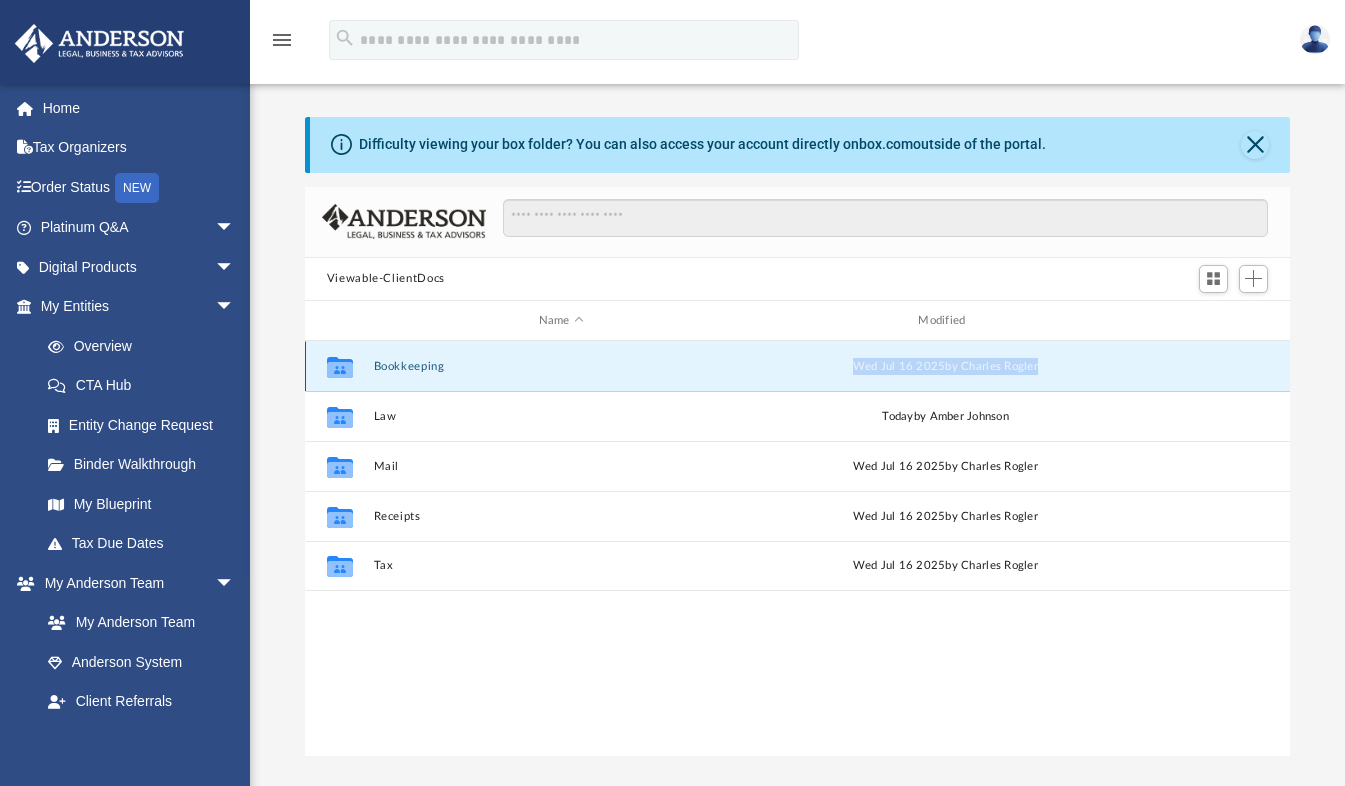 click on "Collaborated Folder Bookkeeping Wed Jul 16 2025  by Charles Rogler" at bounding box center [798, 366] 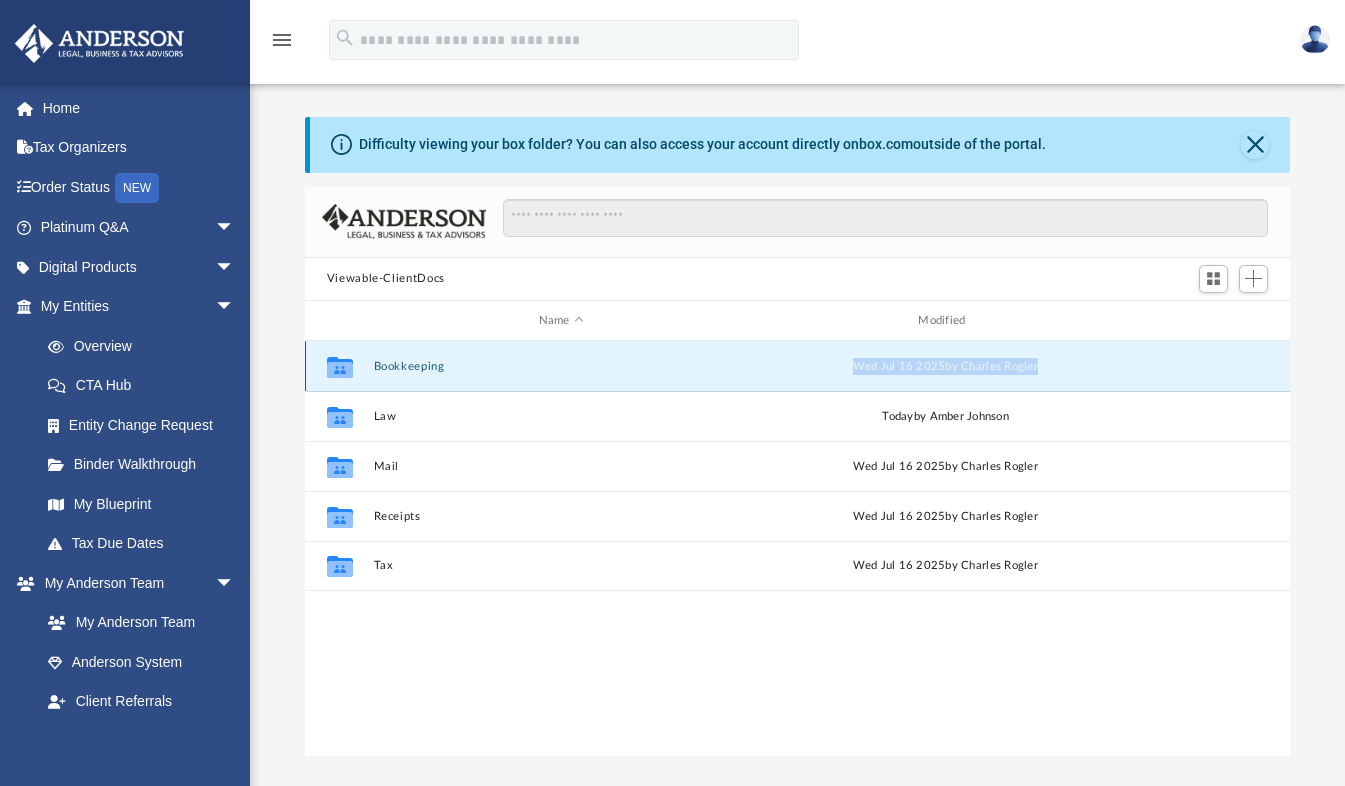 copy on "Wed Jul 16 2025  by Charles Rogler Collaborated Folder" 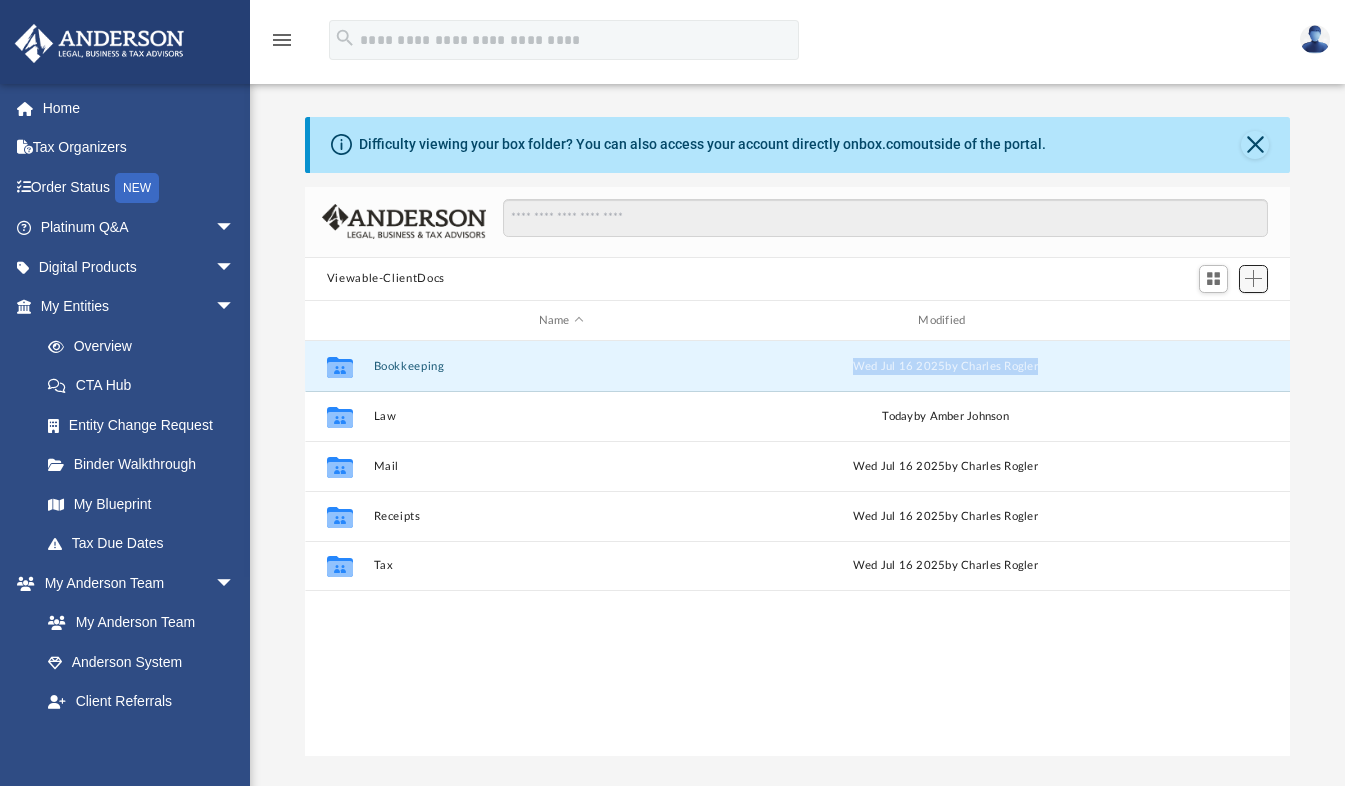click at bounding box center (1253, 278) 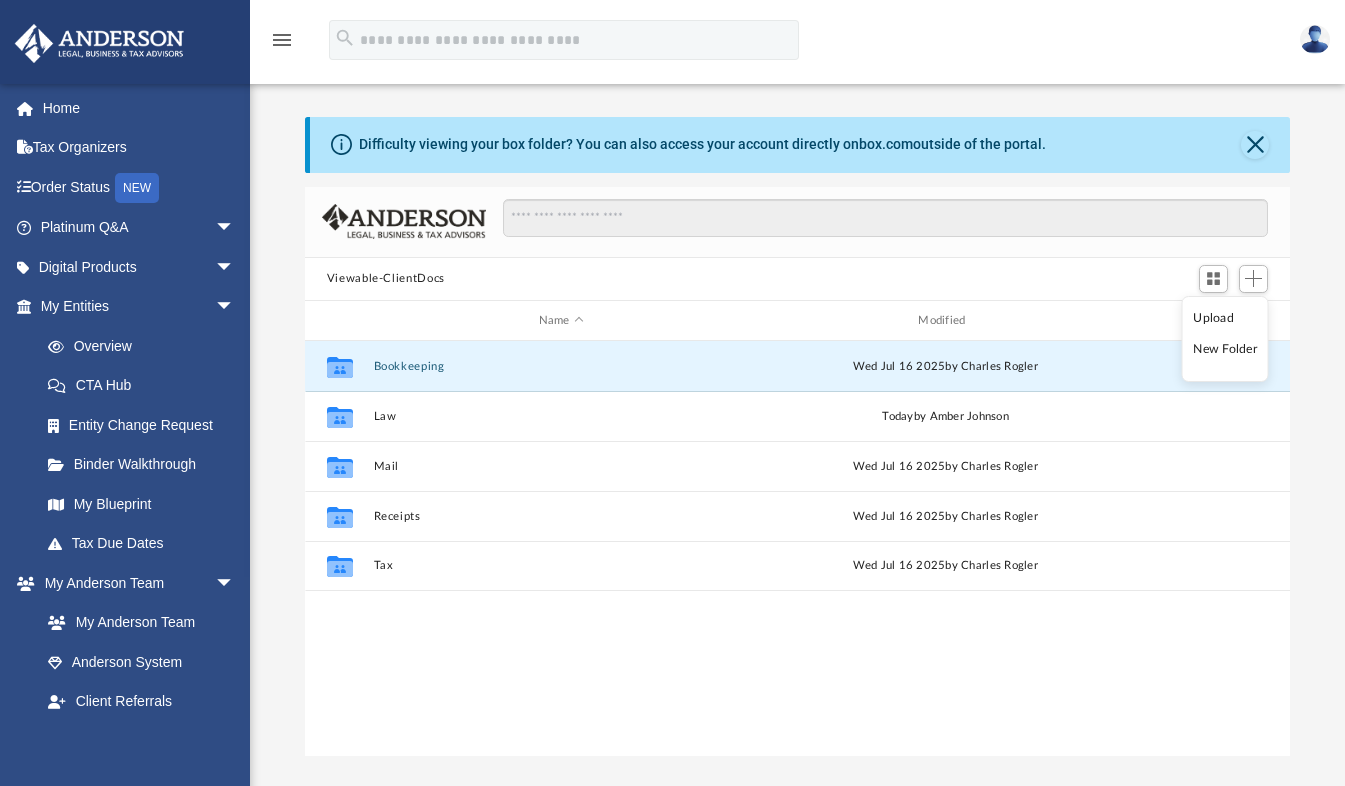 click on "Upload" at bounding box center [1225, 318] 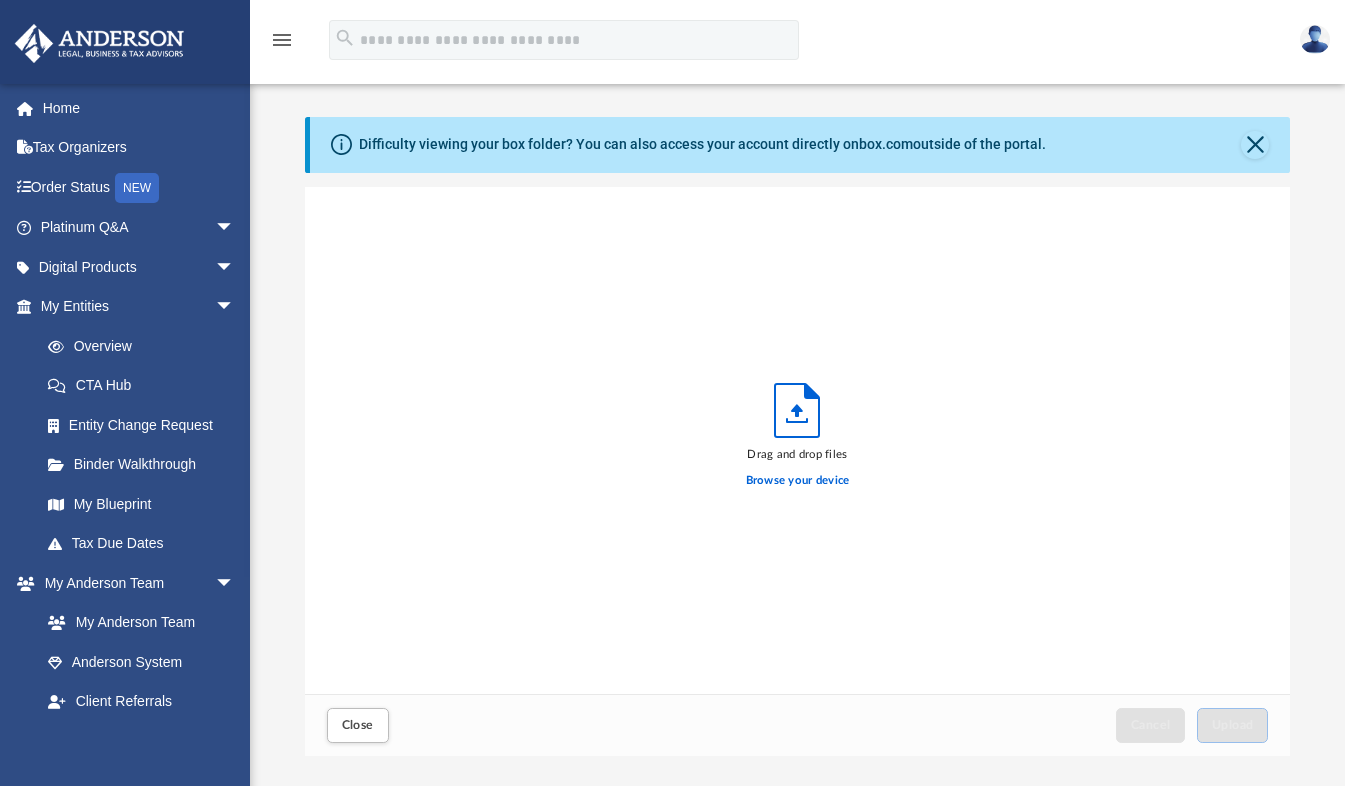 scroll, scrollTop: 16, scrollLeft: 16, axis: both 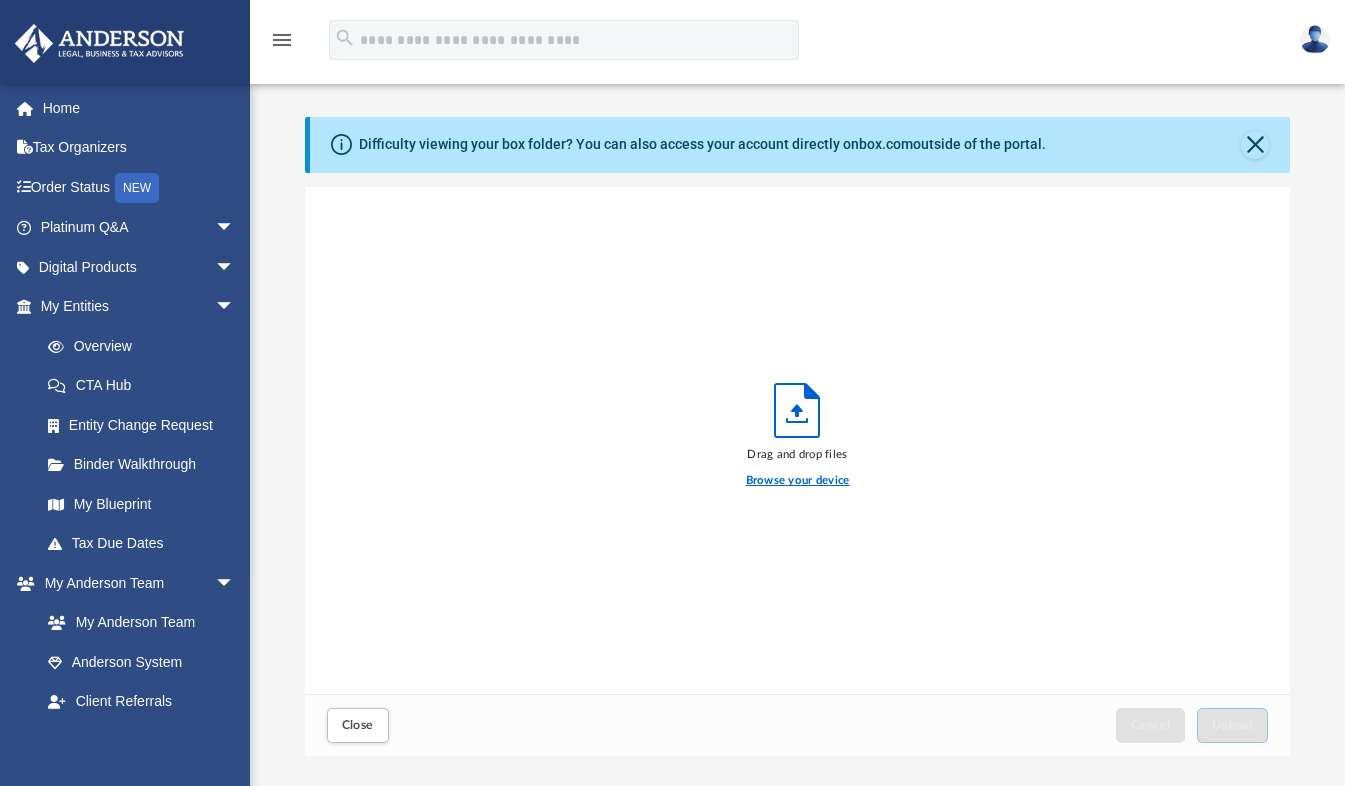 click on "Browse your device" at bounding box center [798, 481] 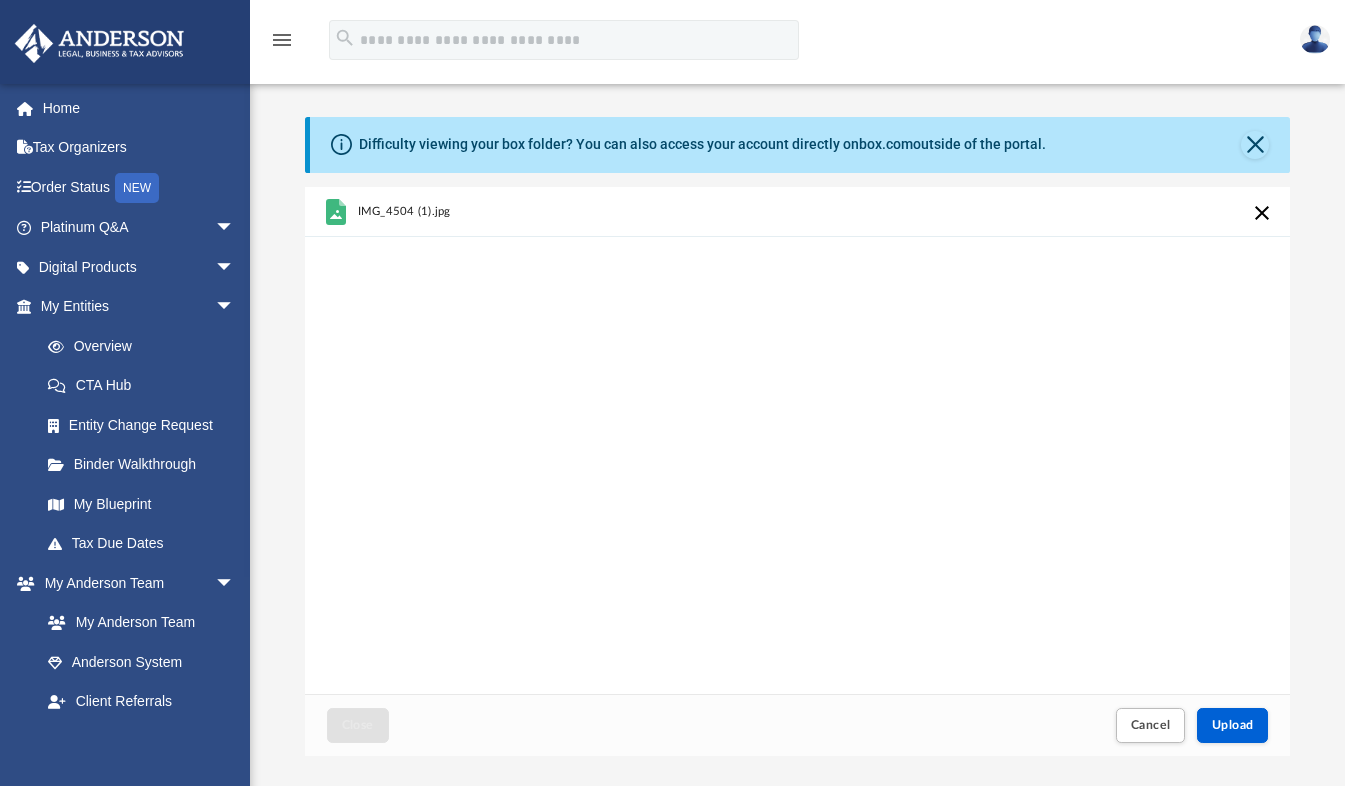 click on "IMG_4504 (1).jpg" at bounding box center (403, 211) 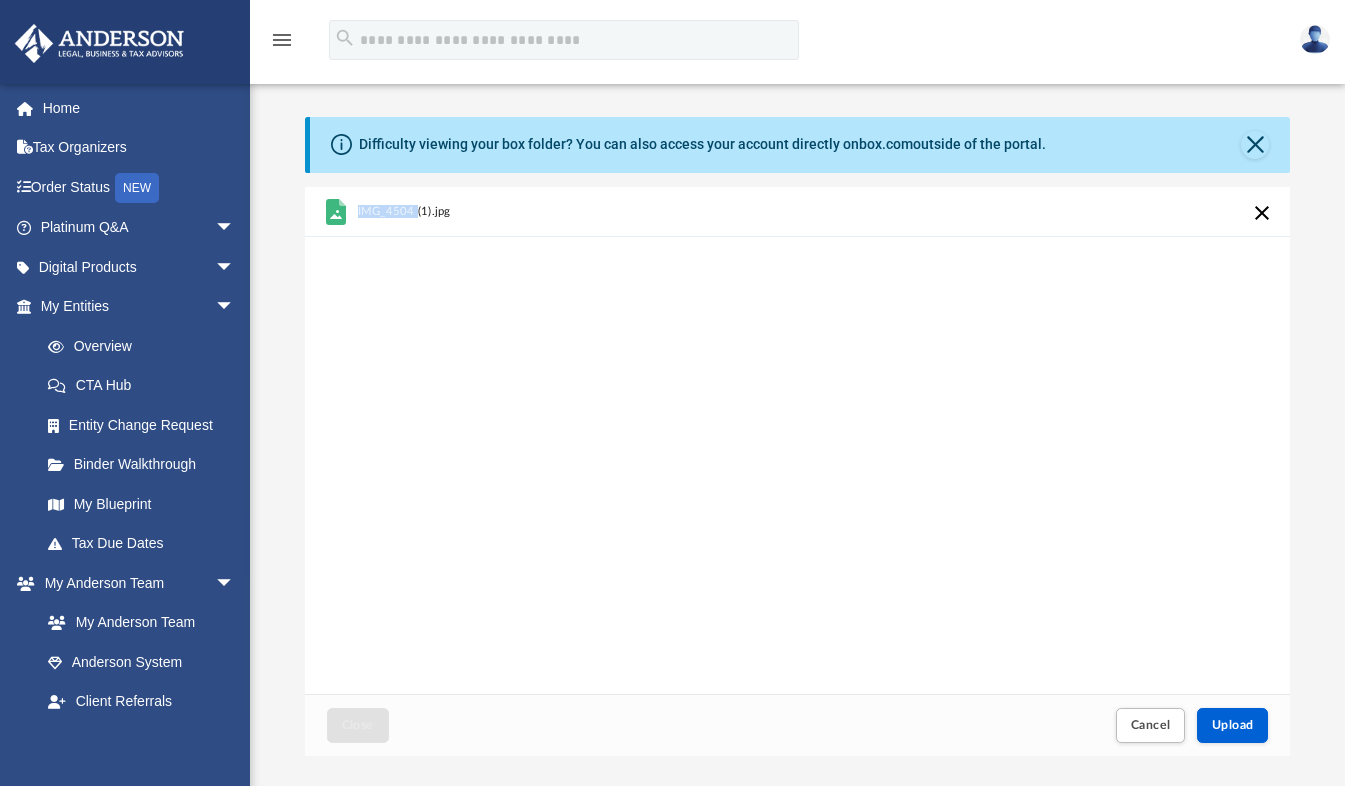 click on "IMG_4504 (1).jpg" at bounding box center (403, 211) 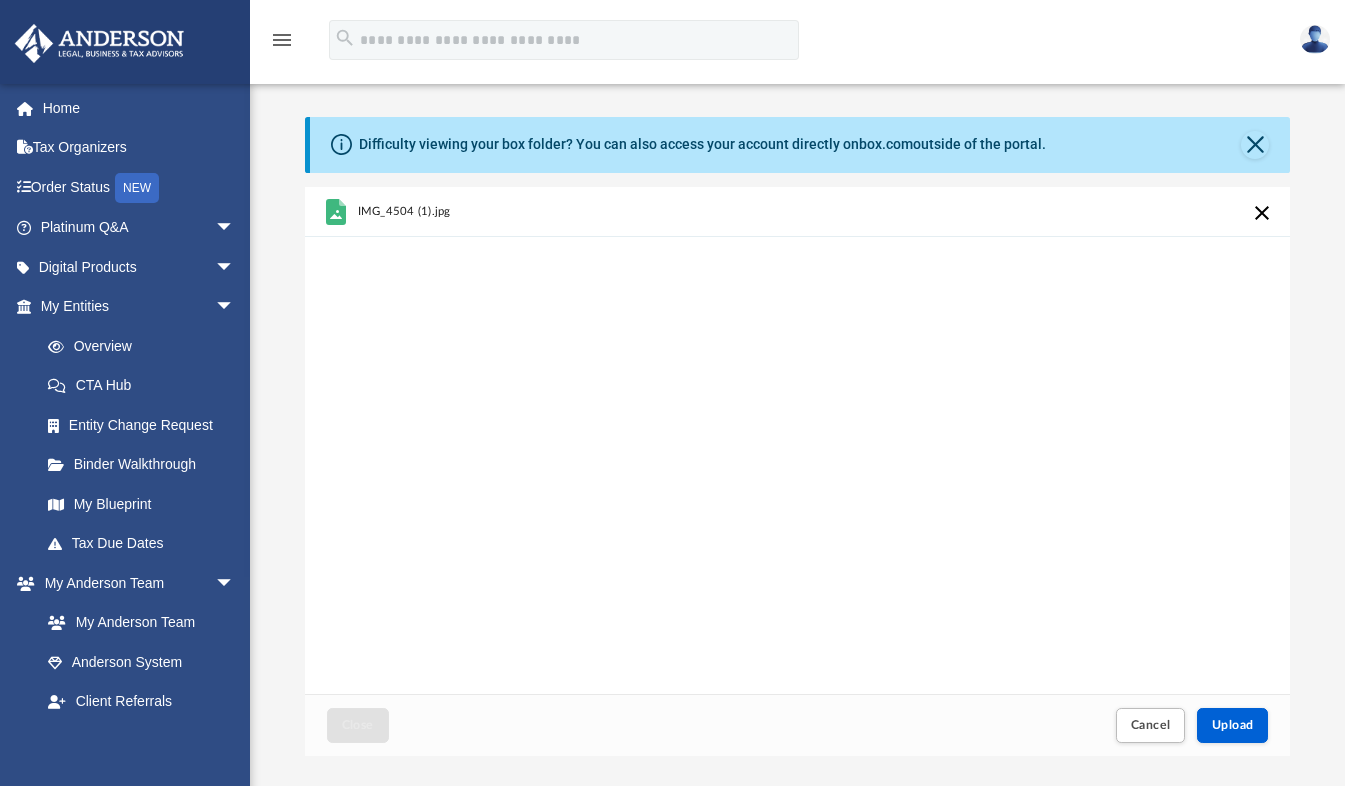 drag, startPoint x: 392, startPoint y: 210, endPoint x: 340, endPoint y: 216, distance: 52.34501 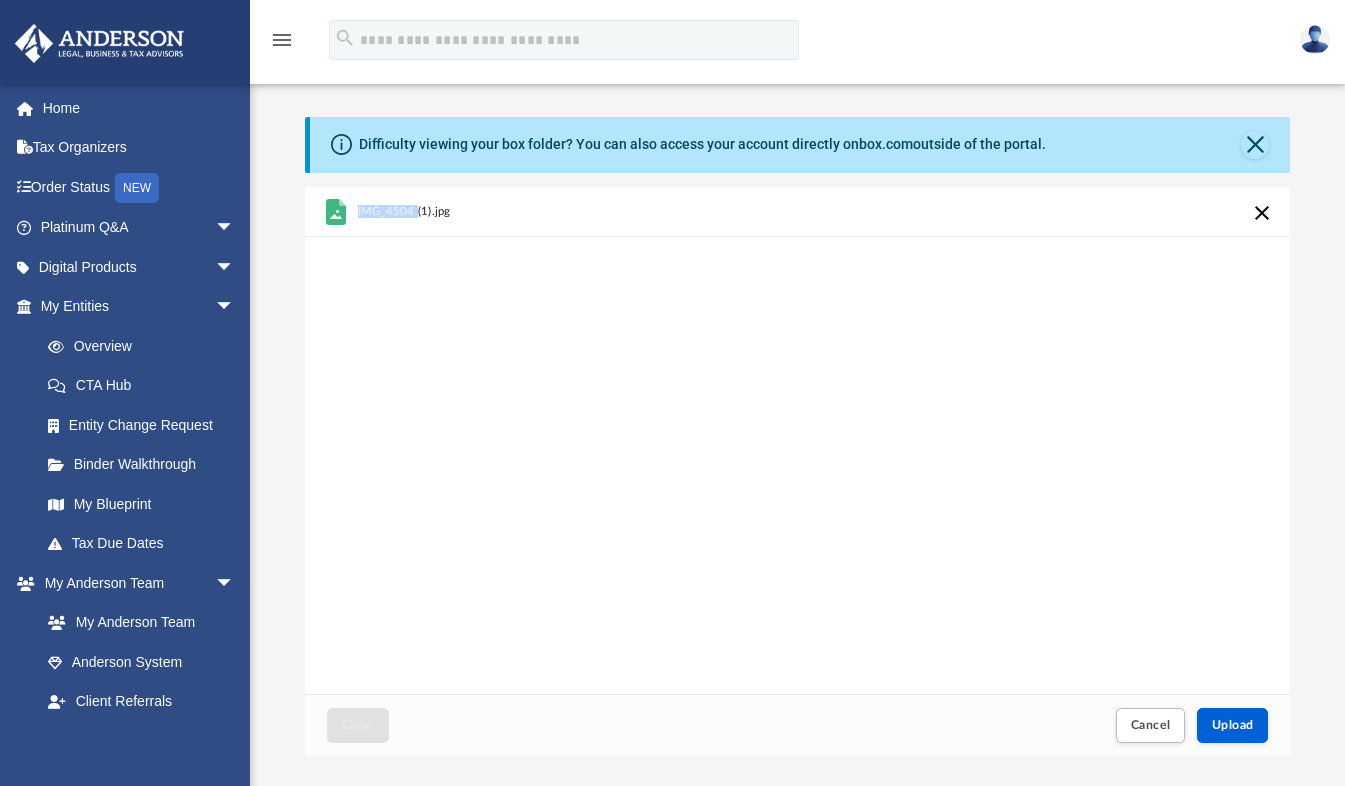 click 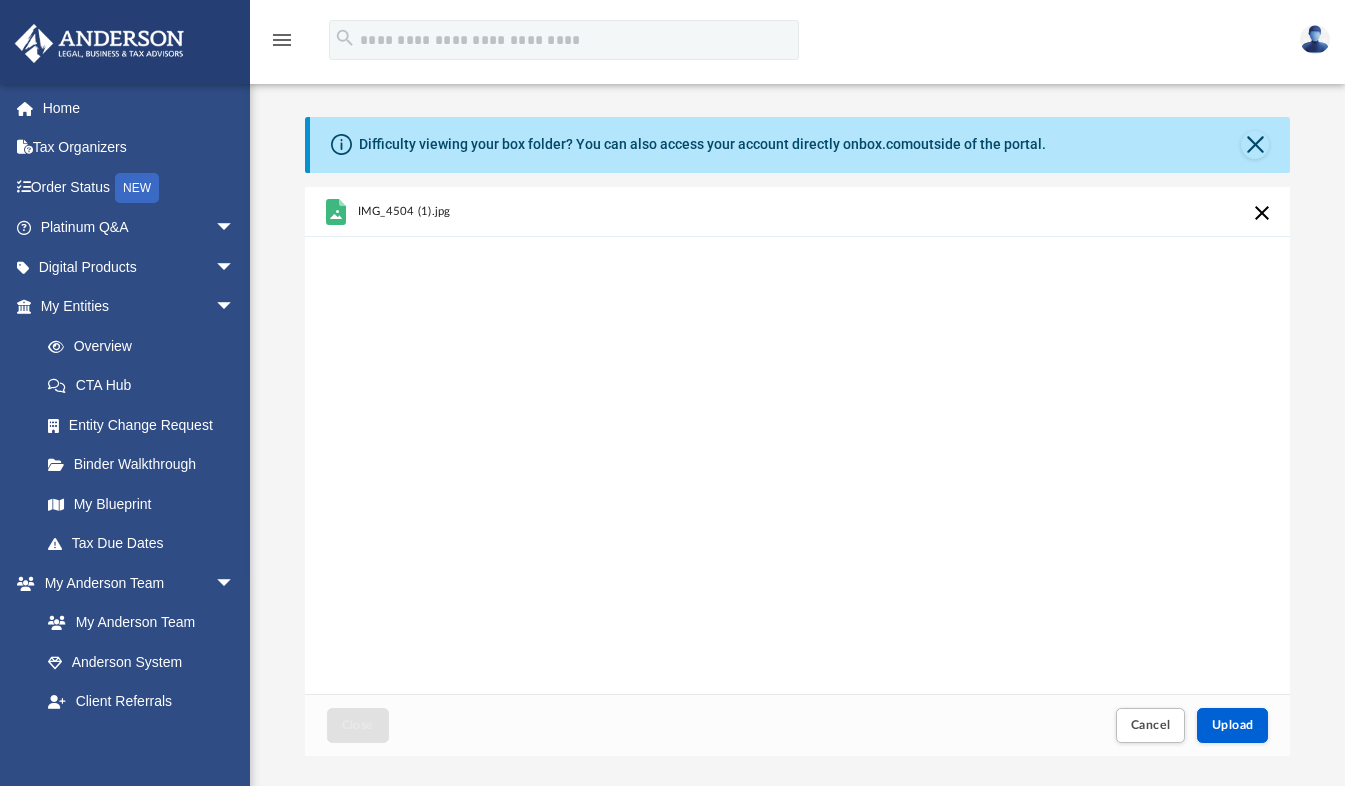drag, startPoint x: 340, startPoint y: 216, endPoint x: 476, endPoint y: 215, distance: 136.00368 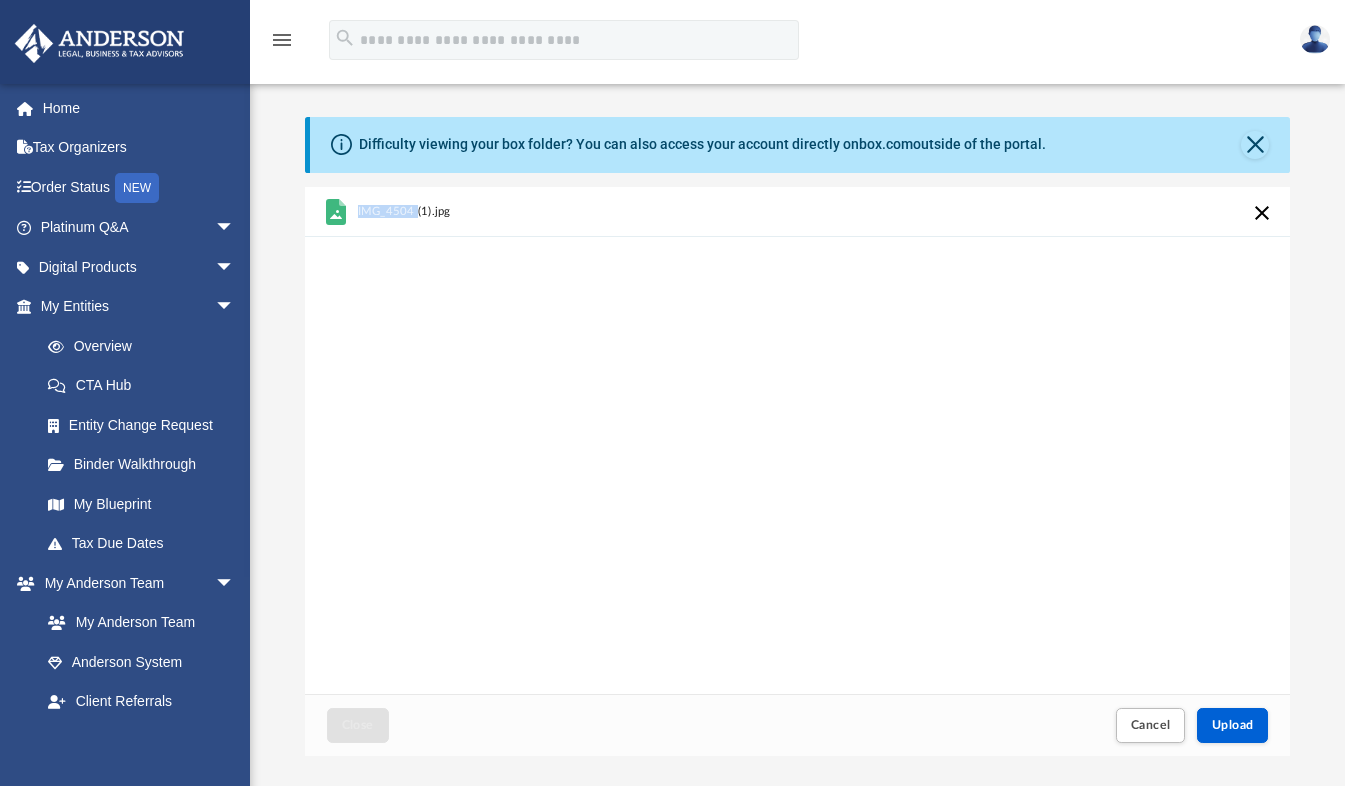 click 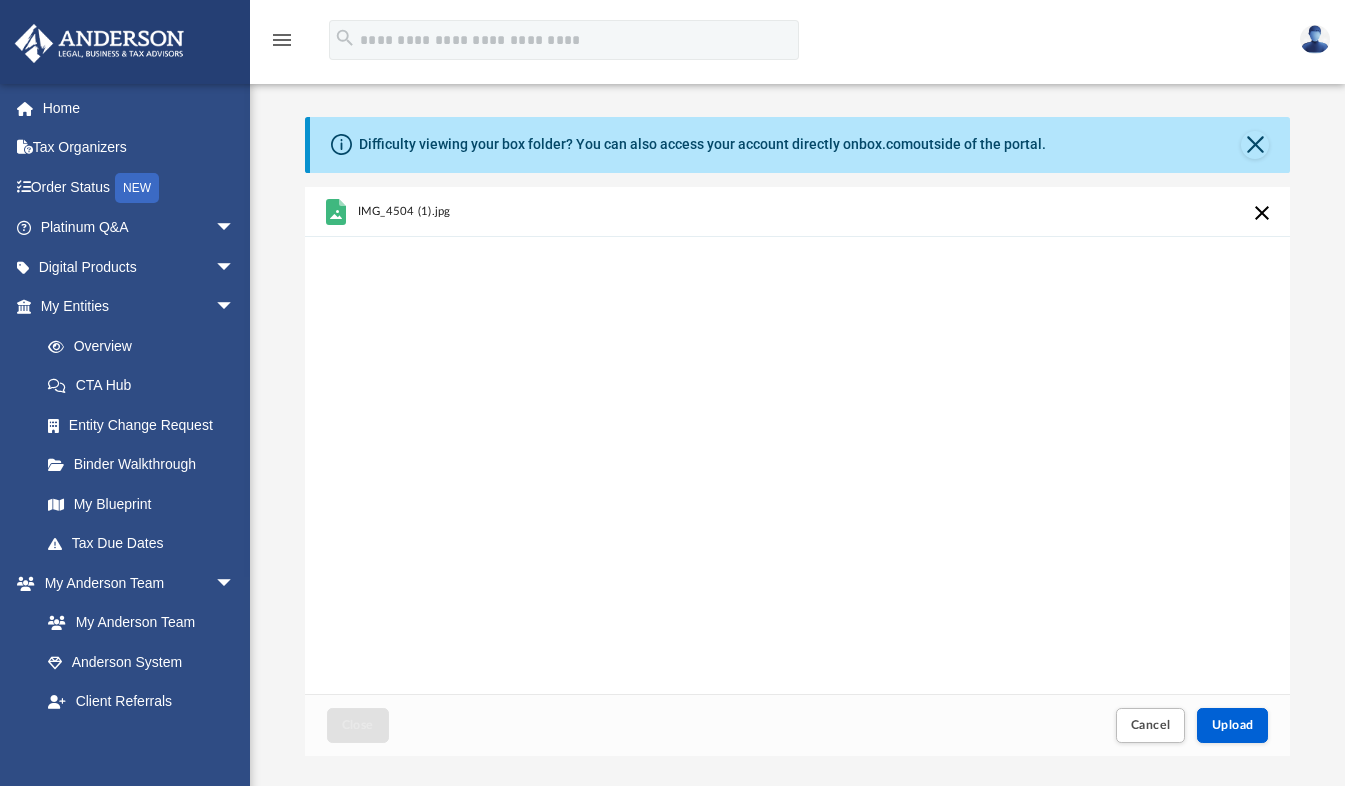drag, startPoint x: 330, startPoint y: 215, endPoint x: 462, endPoint y: 209, distance: 132.13629 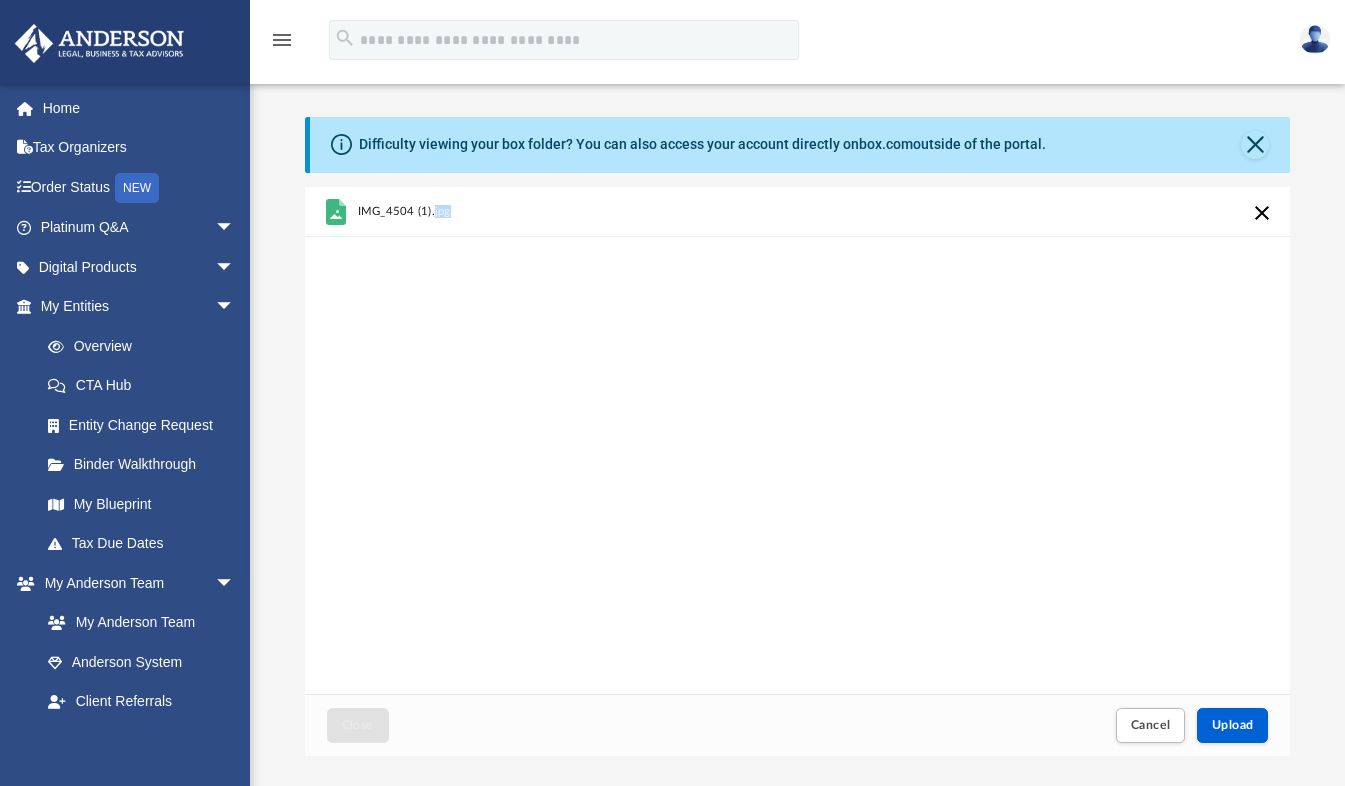 click on "IMG_4504 (1).jpg" at bounding box center (403, 211) 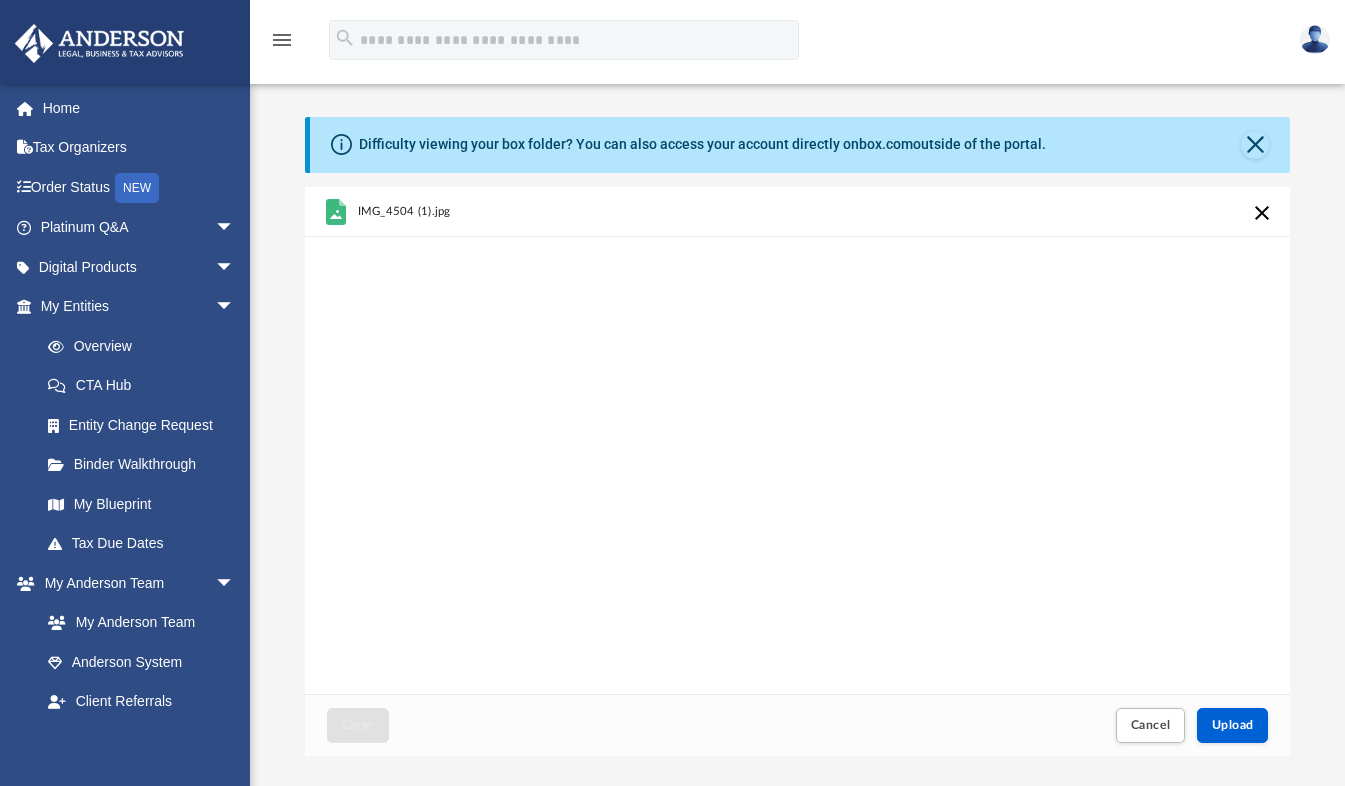 drag, startPoint x: 516, startPoint y: 212, endPoint x: 388, endPoint y: 211, distance: 128.0039 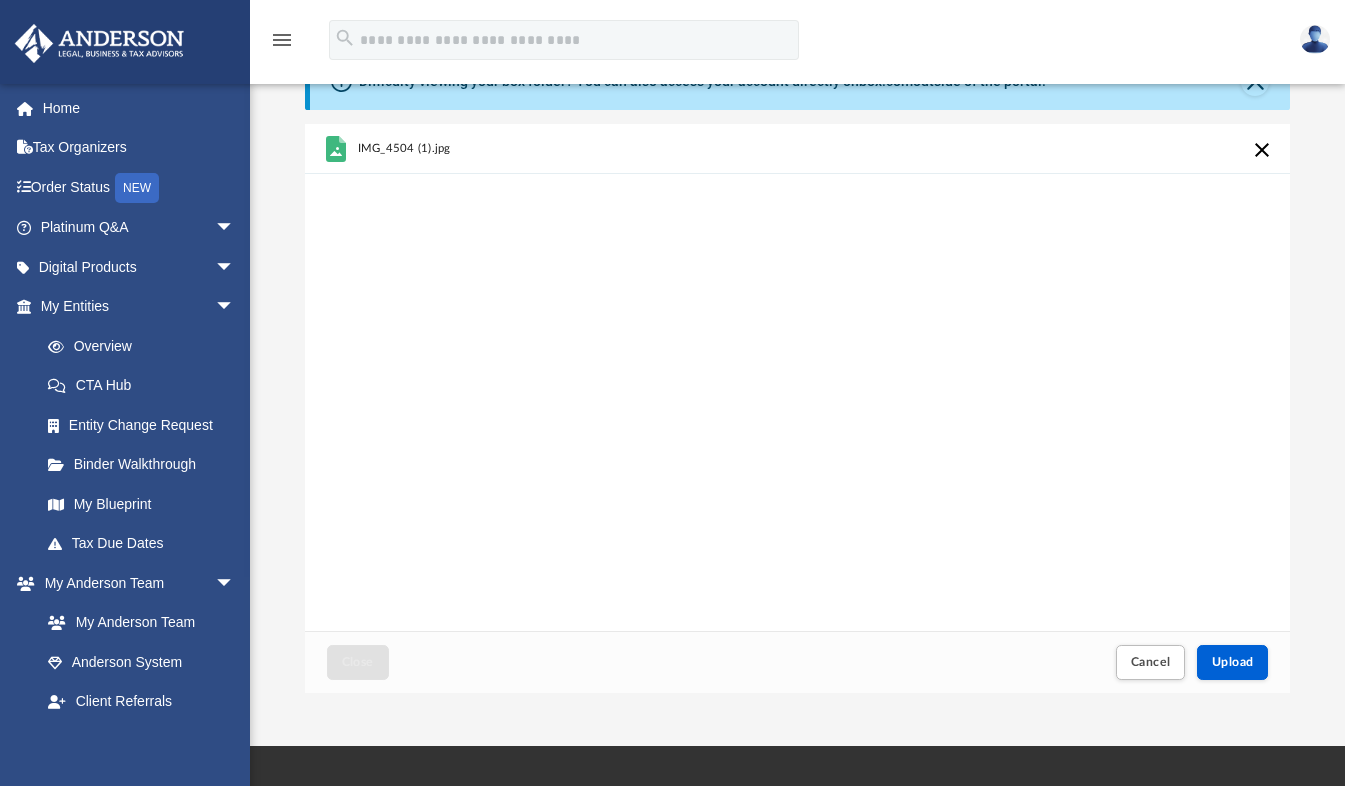 scroll, scrollTop: 66, scrollLeft: 0, axis: vertical 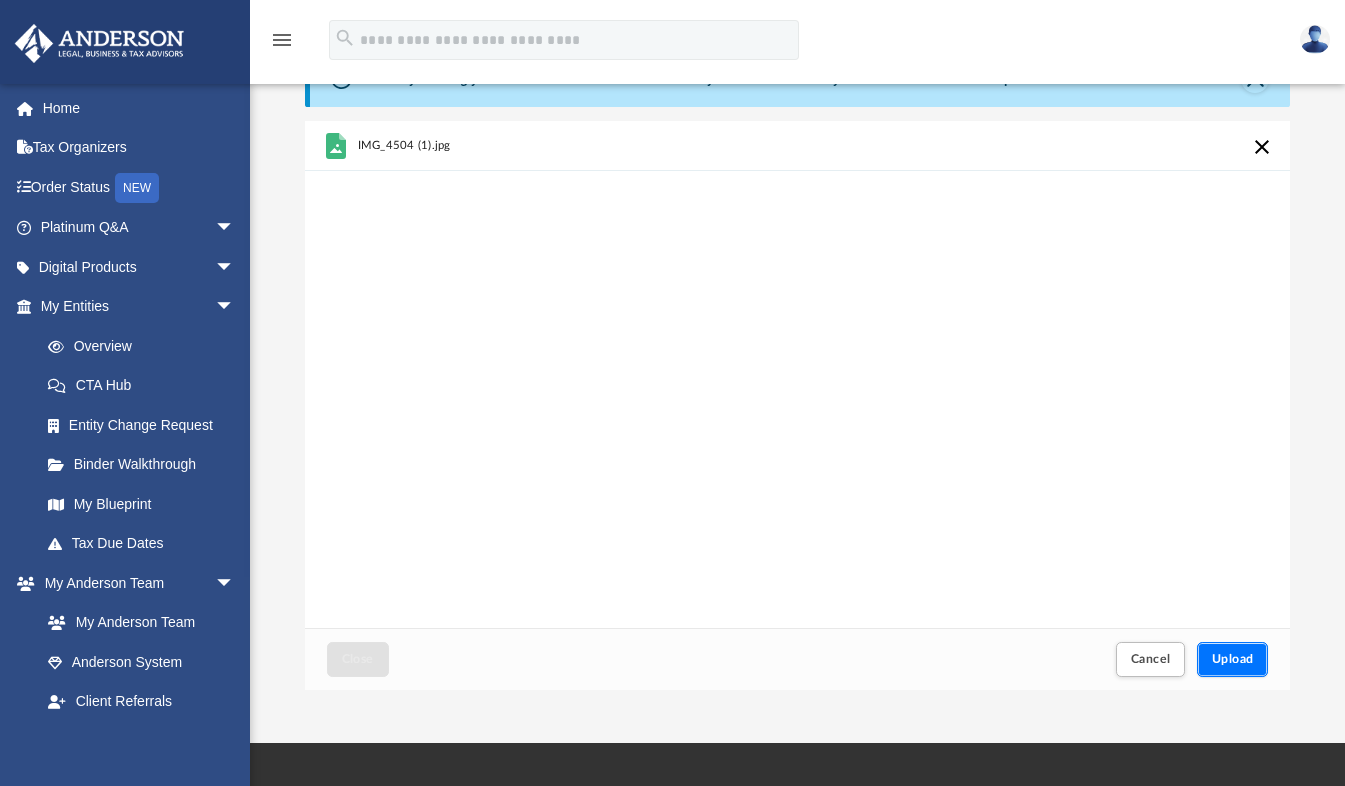 click on "Upload" at bounding box center [1233, 659] 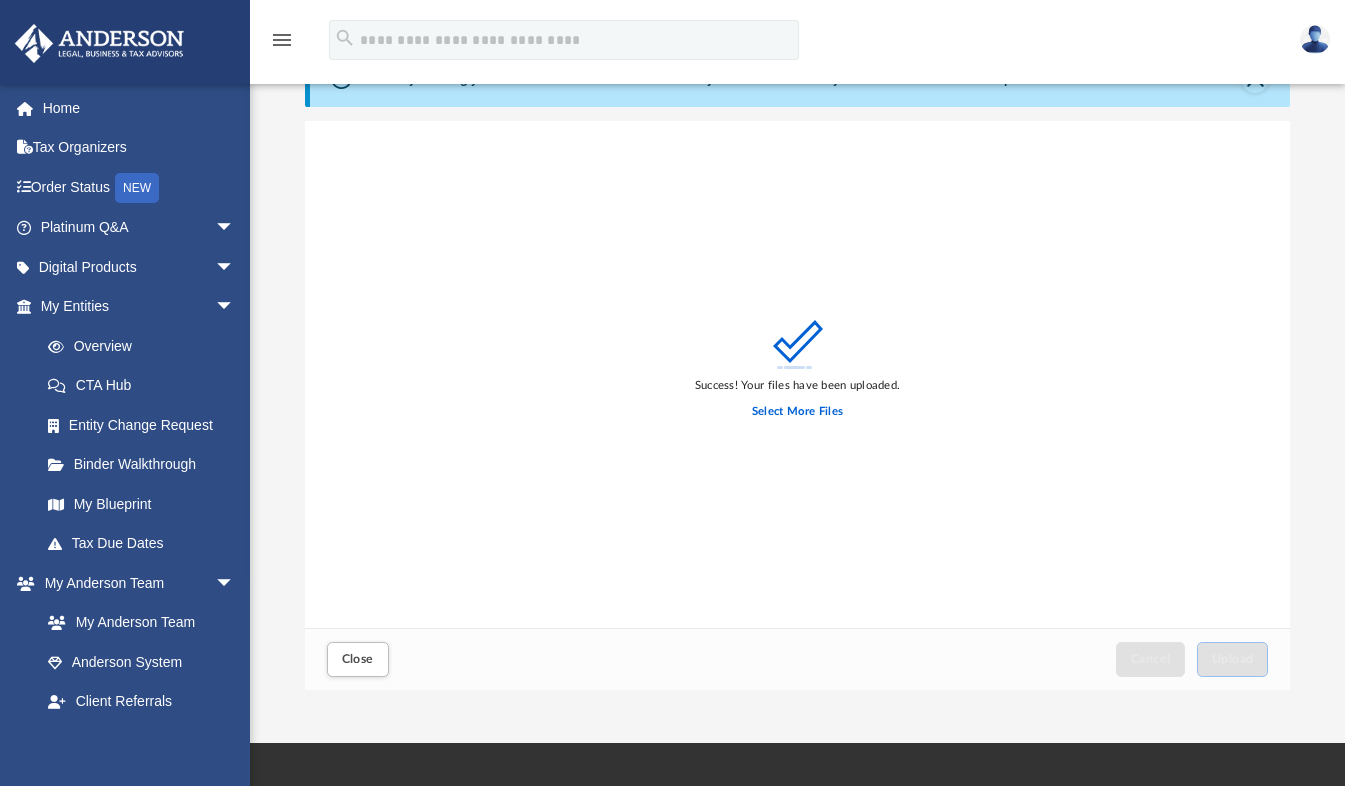 click on "Select More Files" at bounding box center (797, 412) 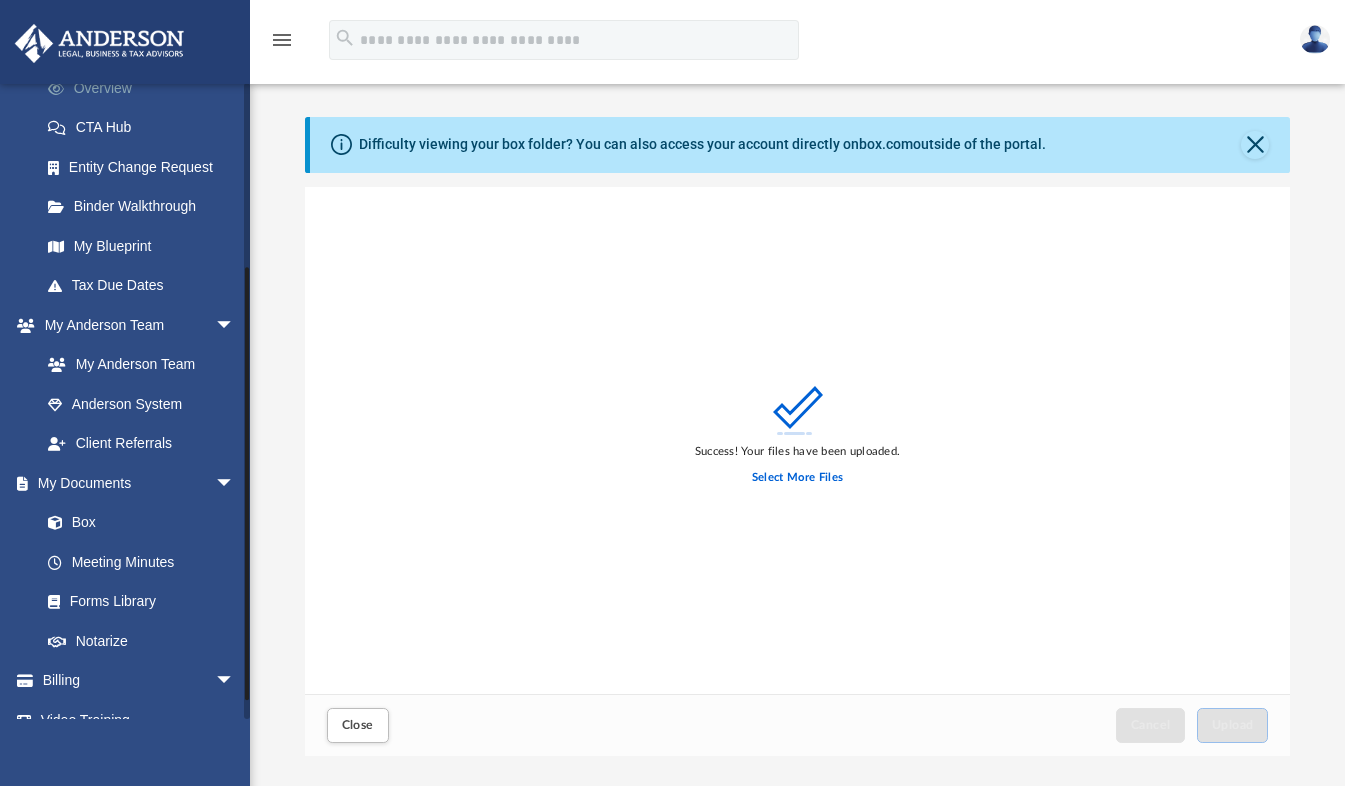 scroll, scrollTop: 259, scrollLeft: 0, axis: vertical 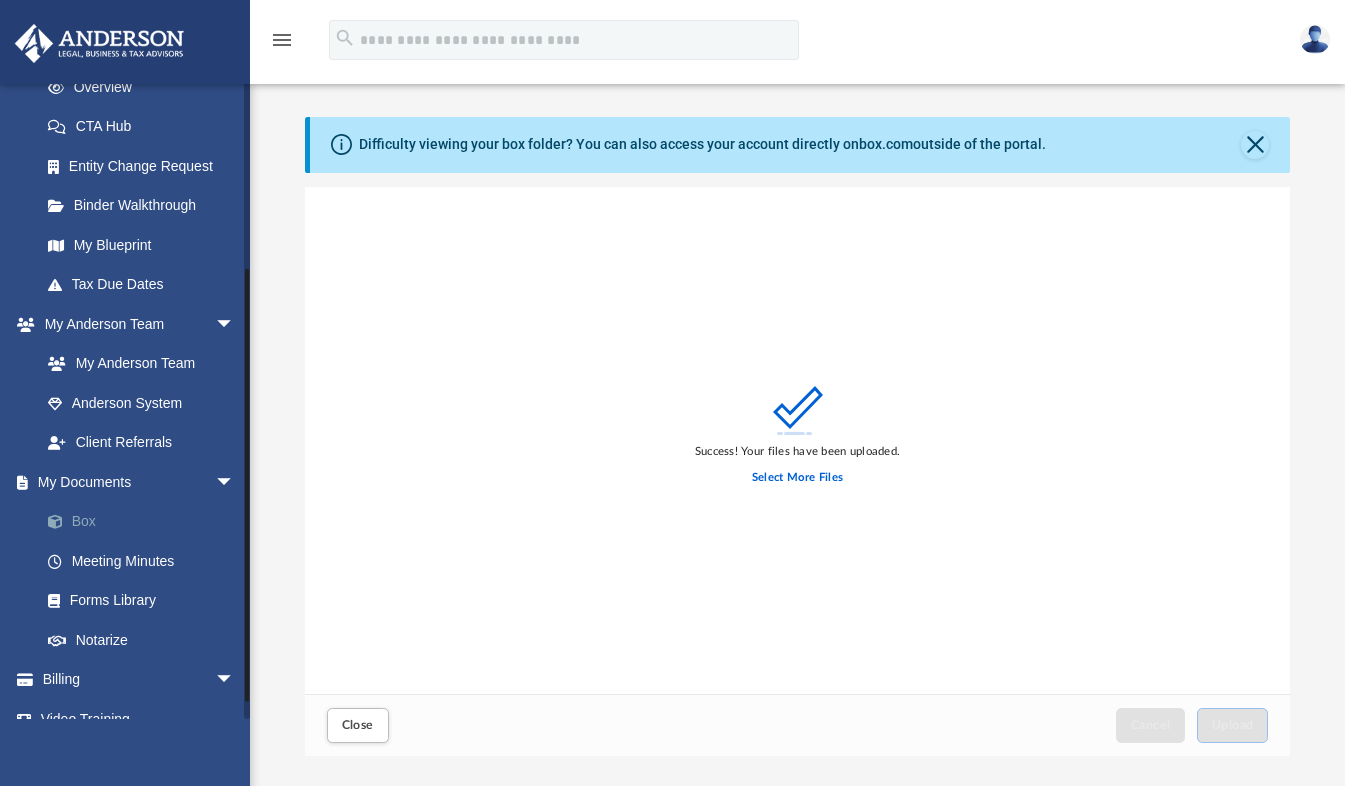 click on "Box" at bounding box center (146, 522) 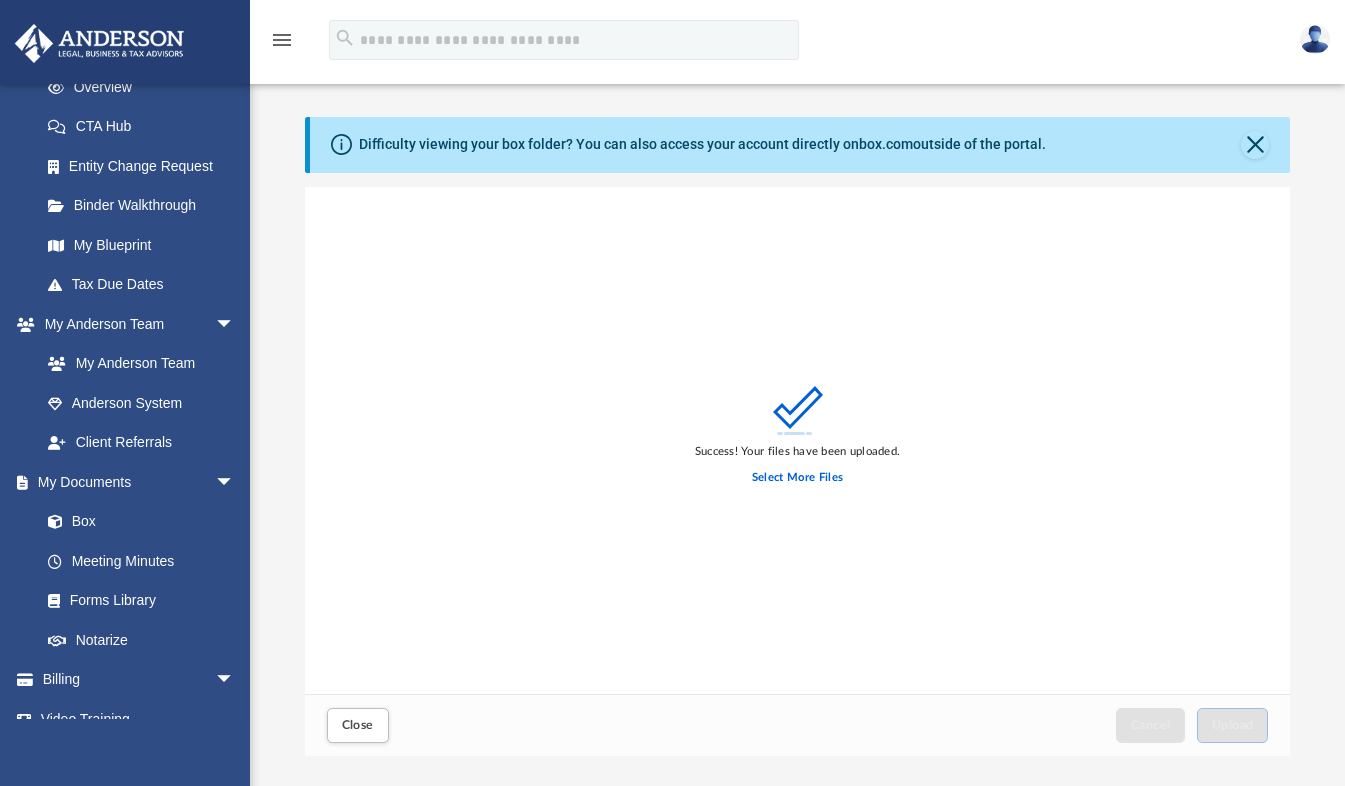 drag, startPoint x: 73, startPoint y: 525, endPoint x: 358, endPoint y: 569, distance: 288.3765 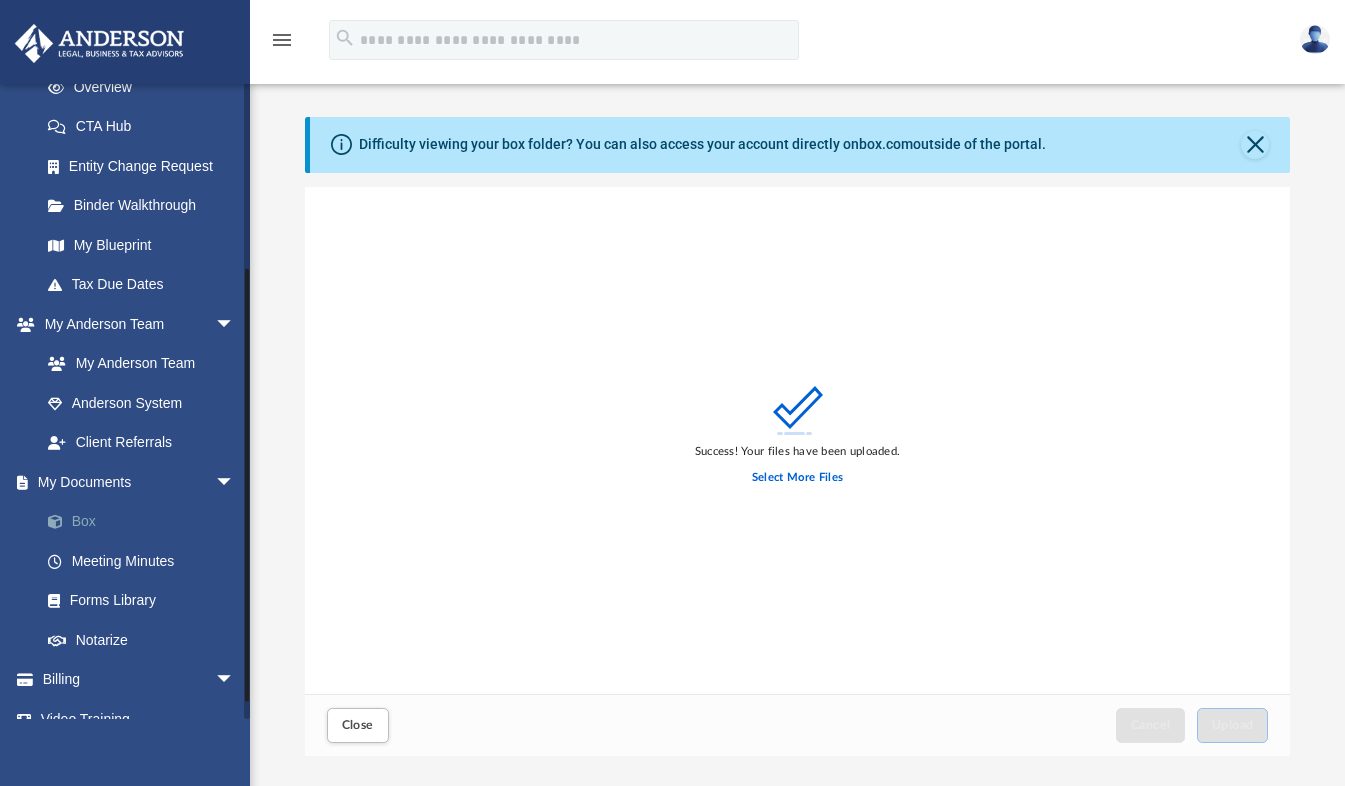click on "Box" at bounding box center [146, 522] 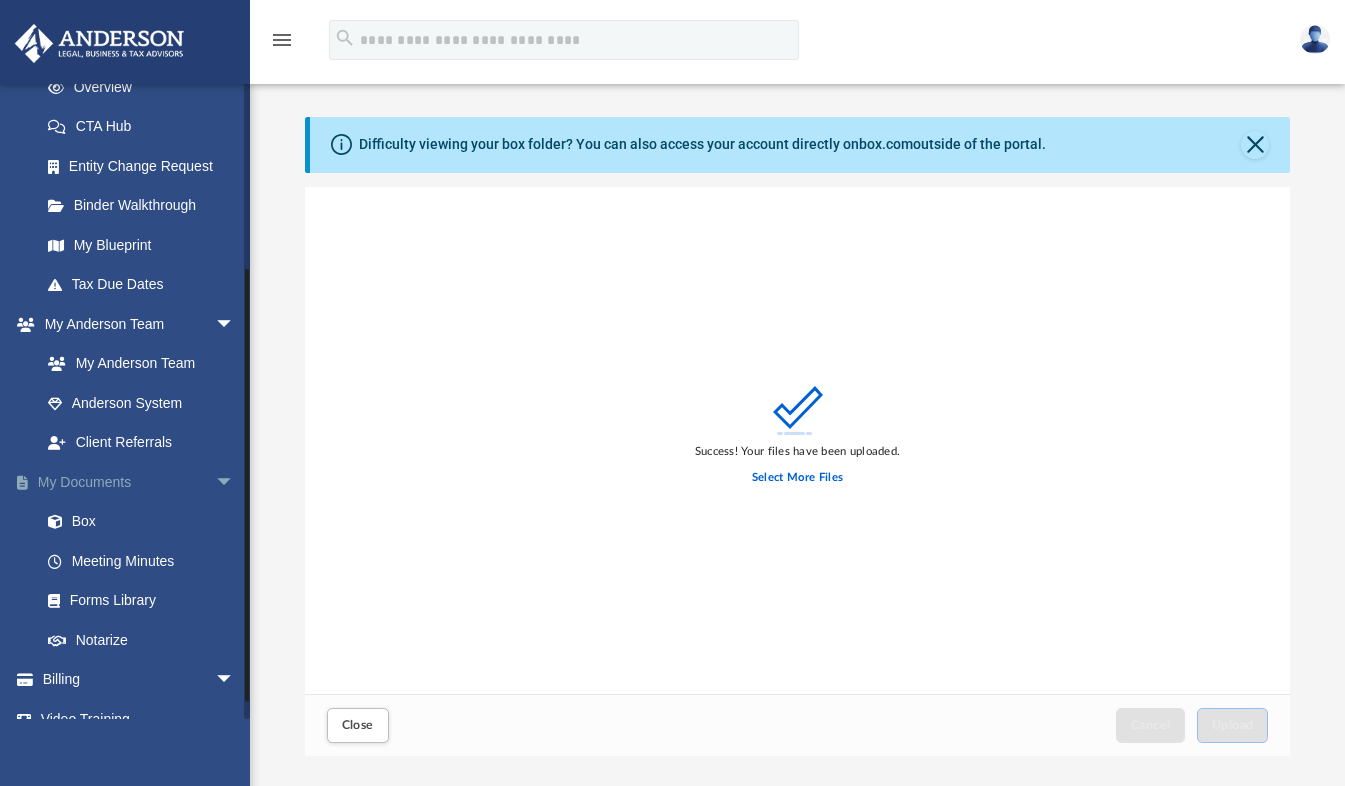click on "arrow_drop_down" at bounding box center (235, 482) 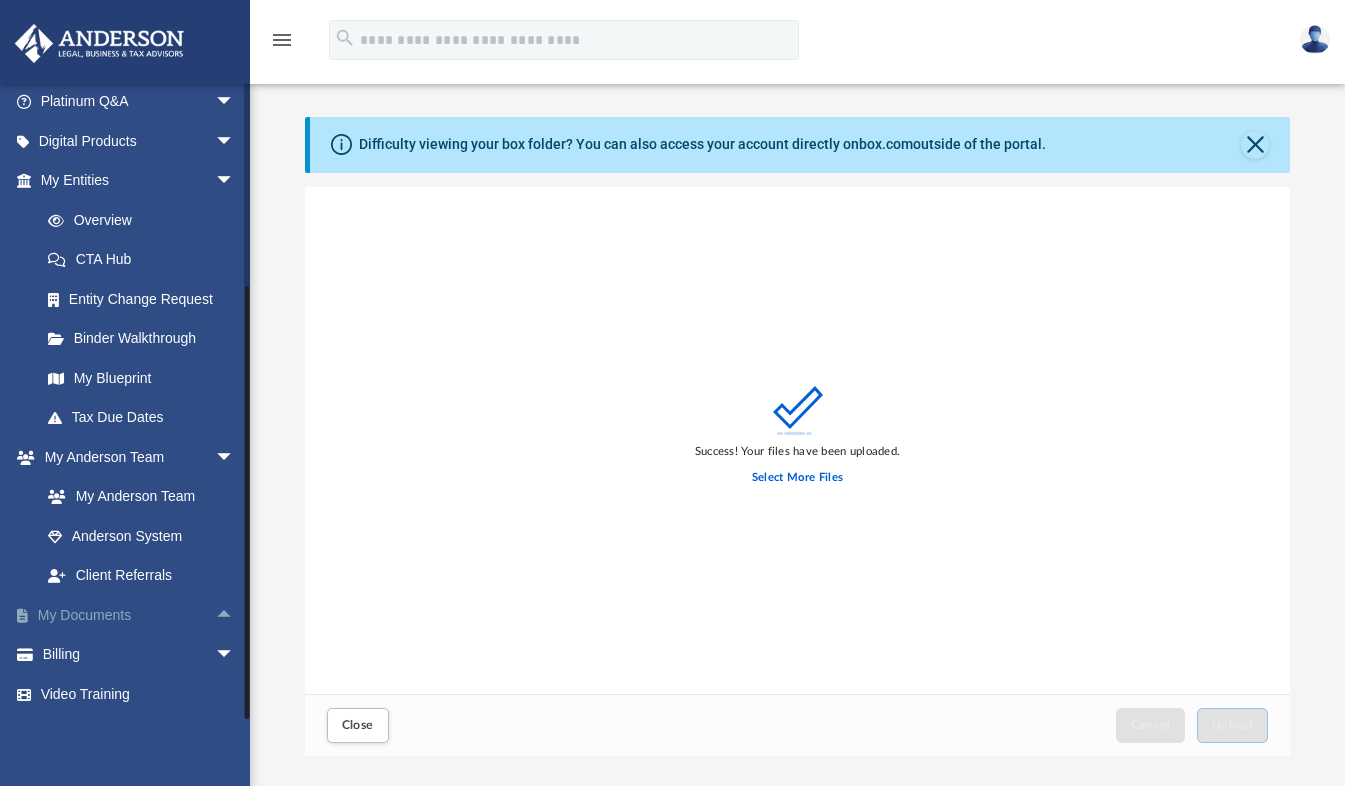 scroll, scrollTop: 125, scrollLeft: 0, axis: vertical 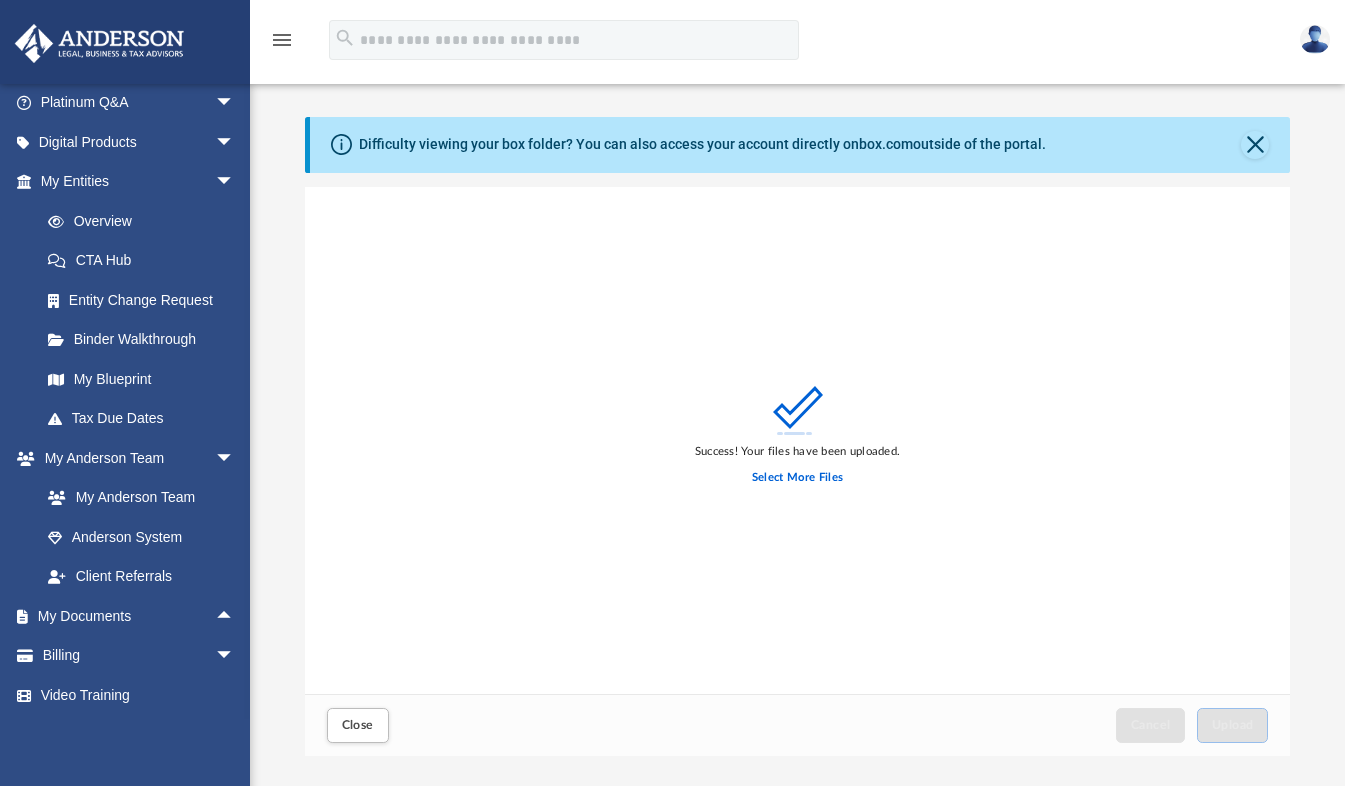 drag, startPoint x: 209, startPoint y: 618, endPoint x: 277, endPoint y: 641, distance: 71.7844 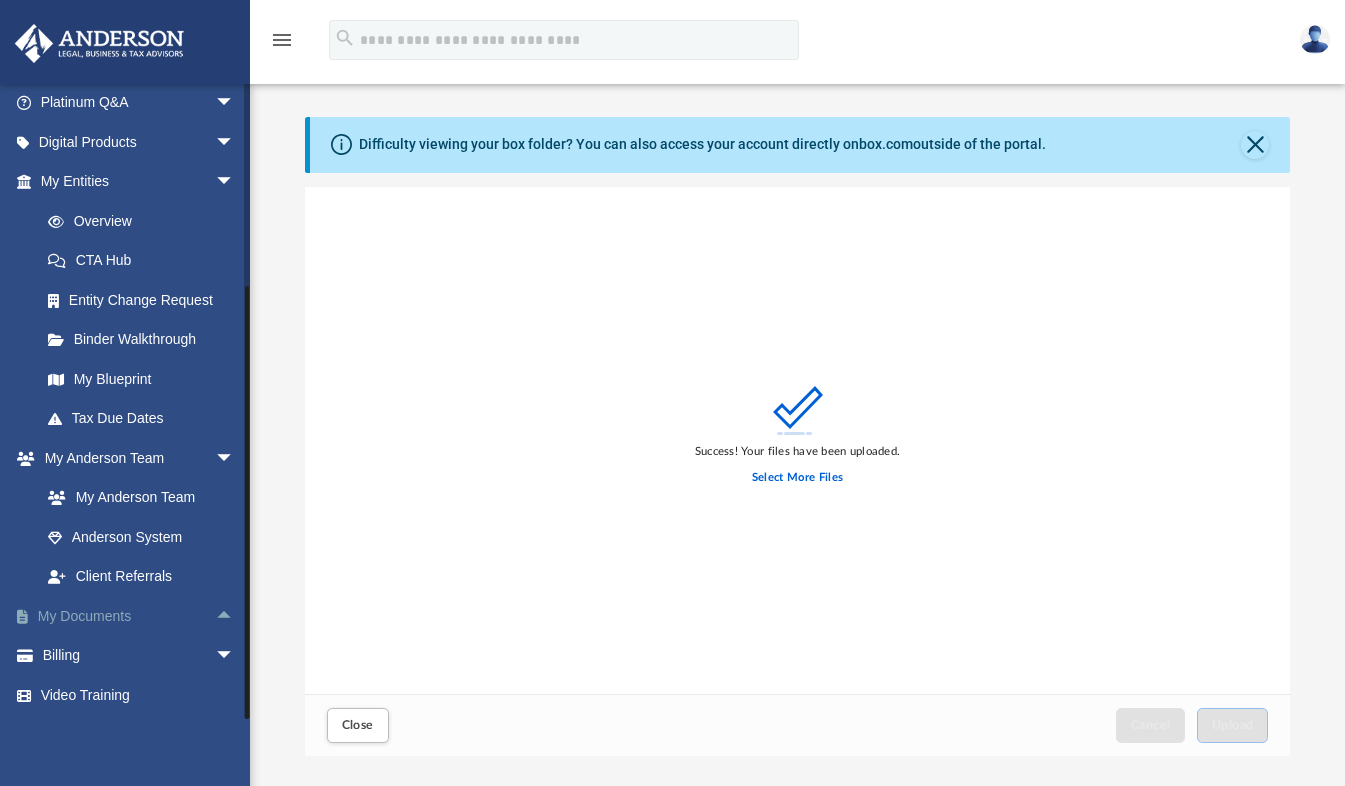 drag, startPoint x: 277, startPoint y: 641, endPoint x: 212, endPoint y: 617, distance: 69.289246 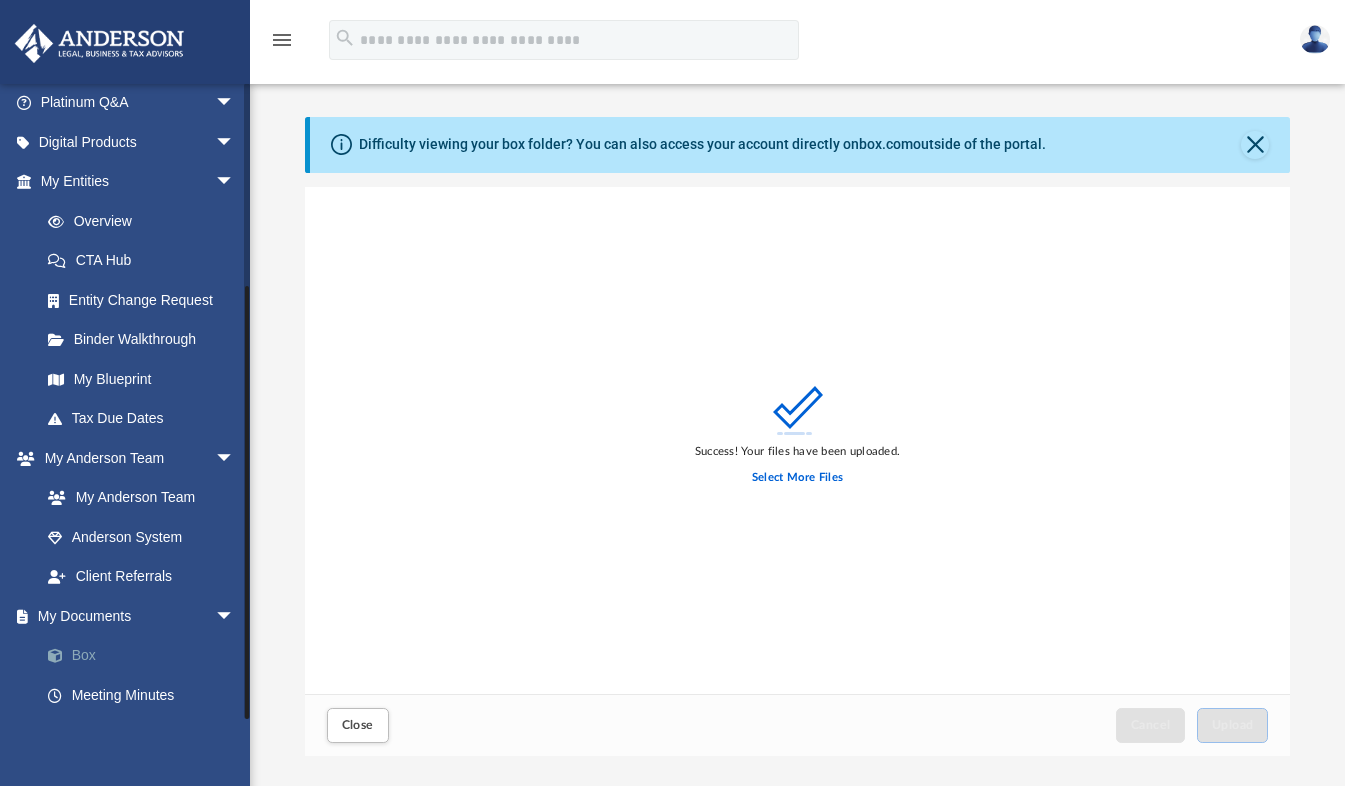 click on "Box" at bounding box center [146, 656] 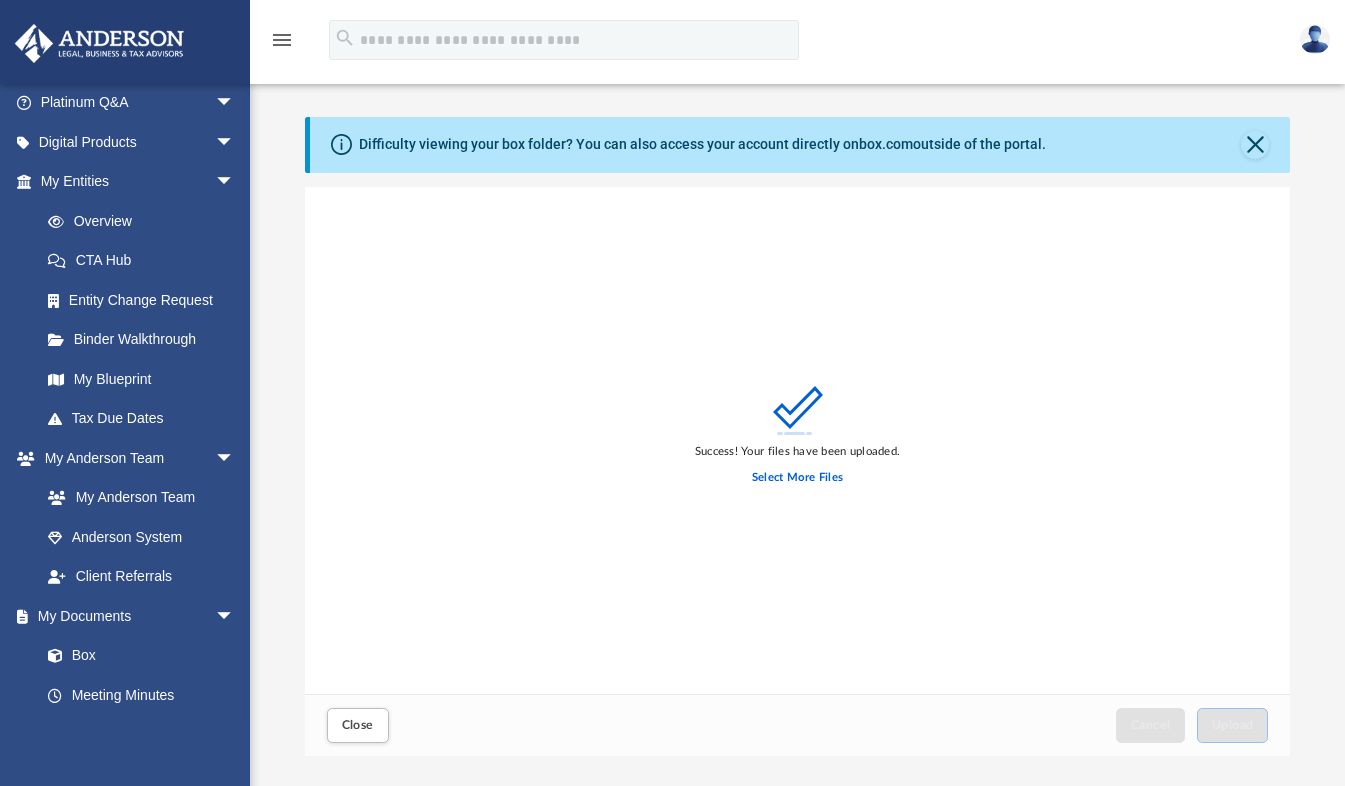 drag, startPoint x: 85, startPoint y: 651, endPoint x: 586, endPoint y: 610, distance: 502.67484 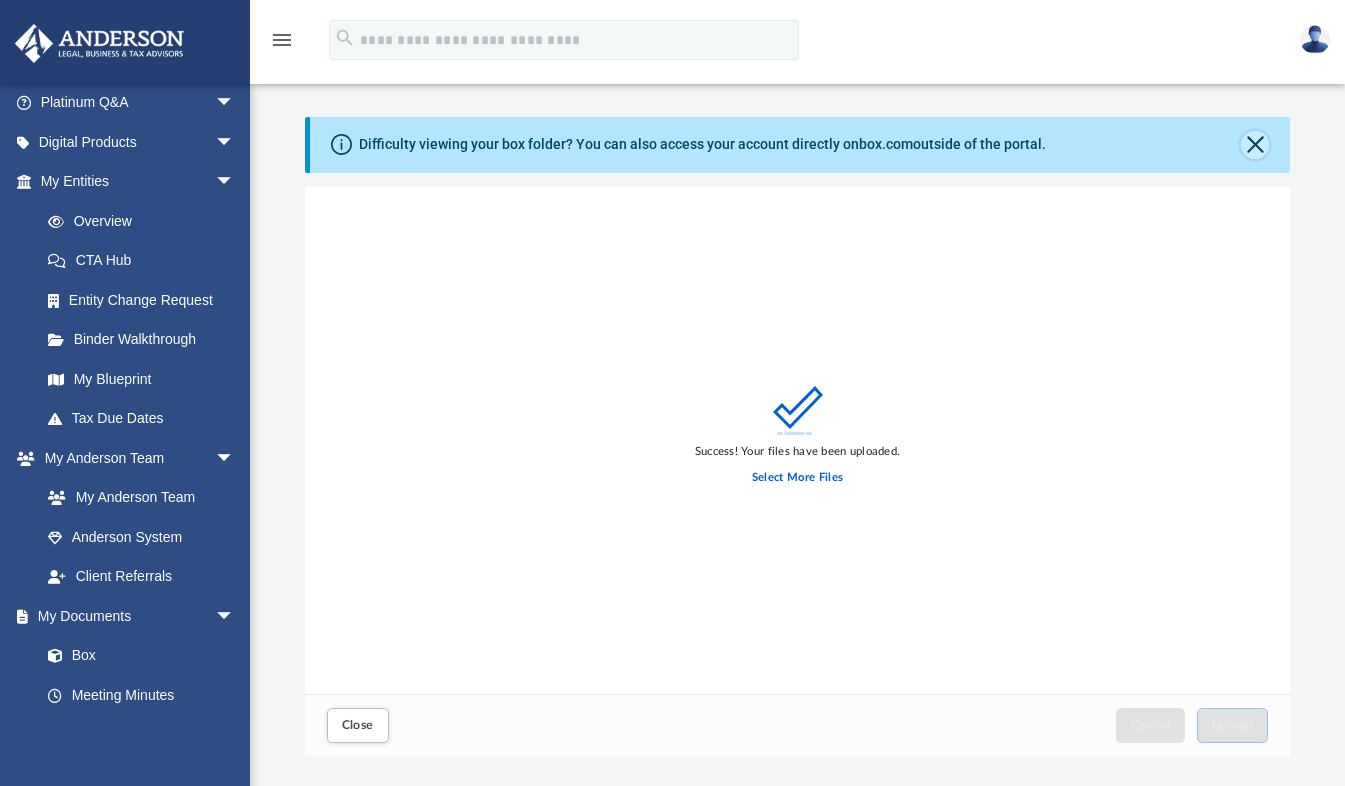 click 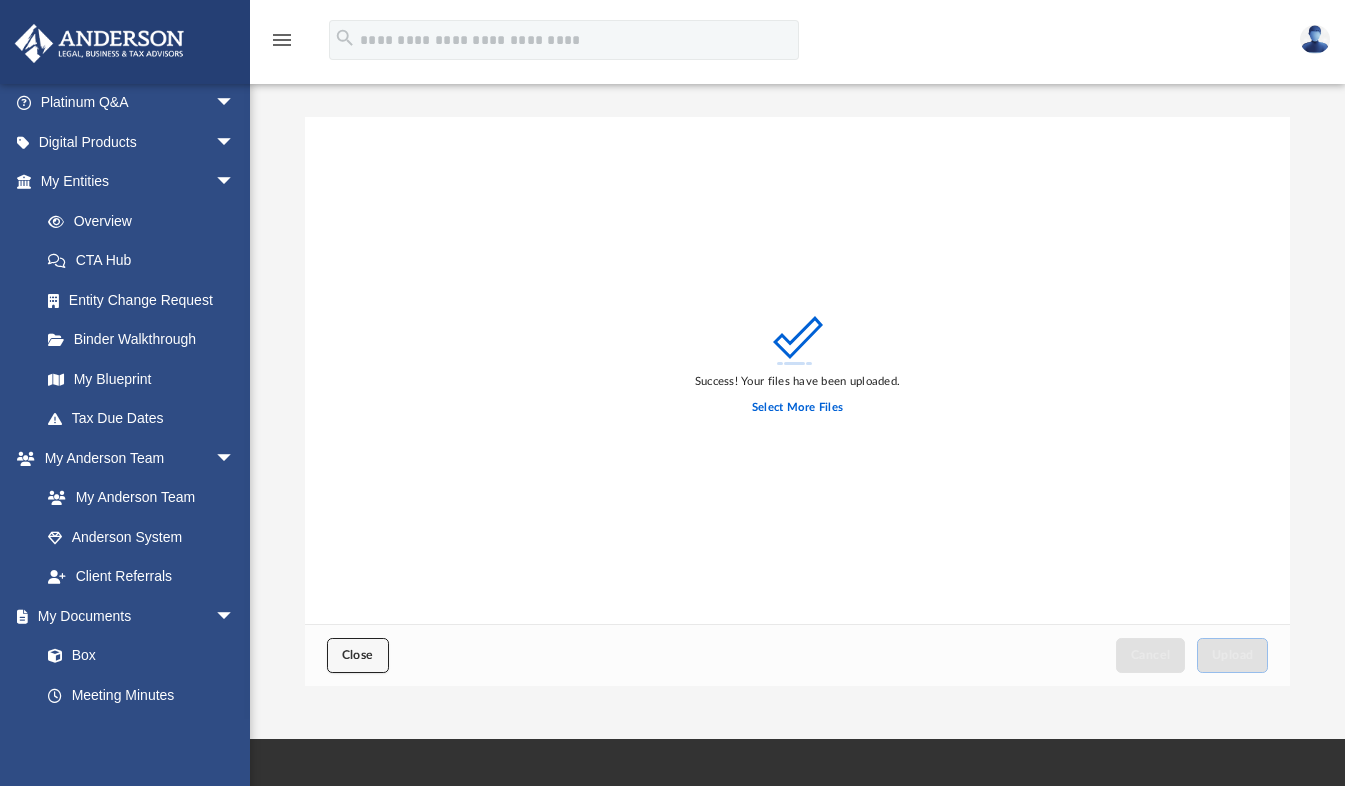 click on "Close" at bounding box center (358, 655) 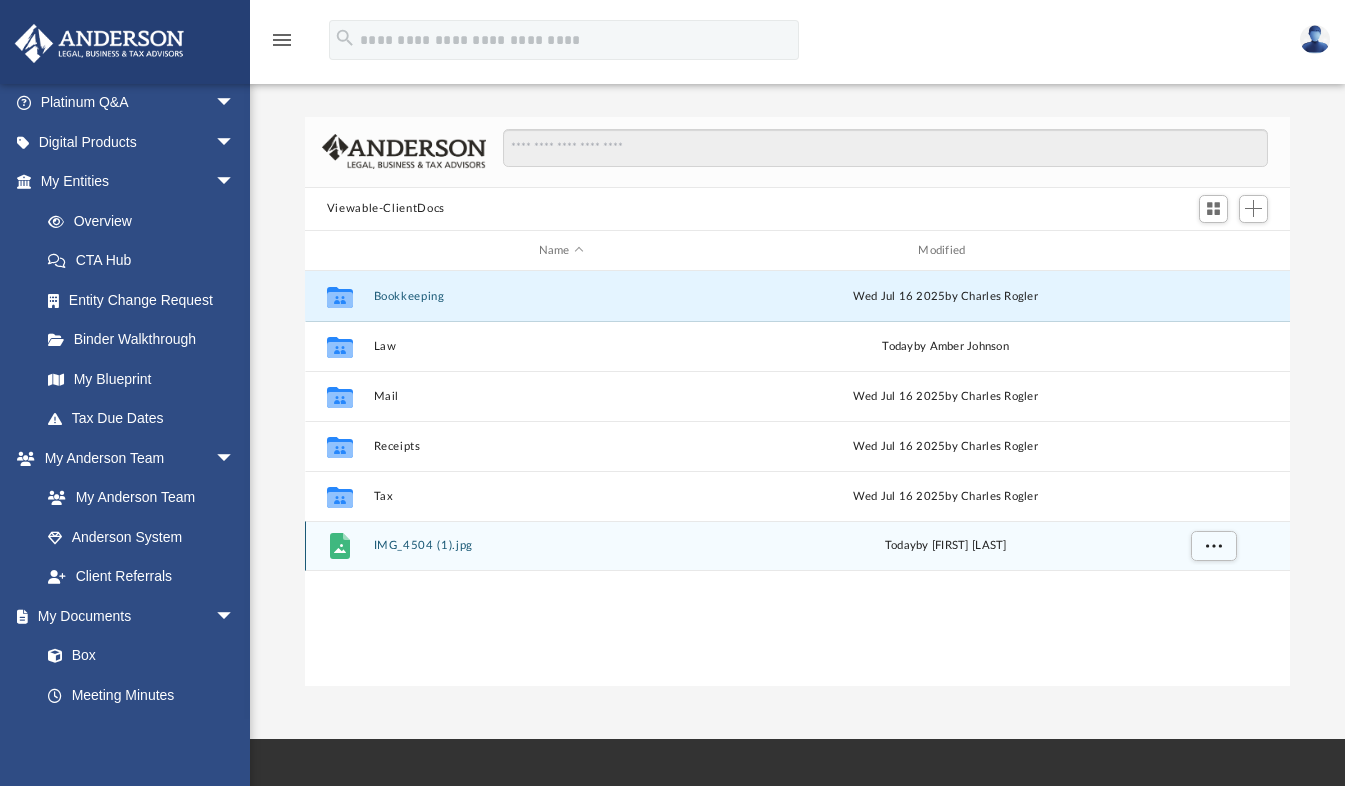 click on "IMG_4504 (1).jpg" at bounding box center (561, 546) 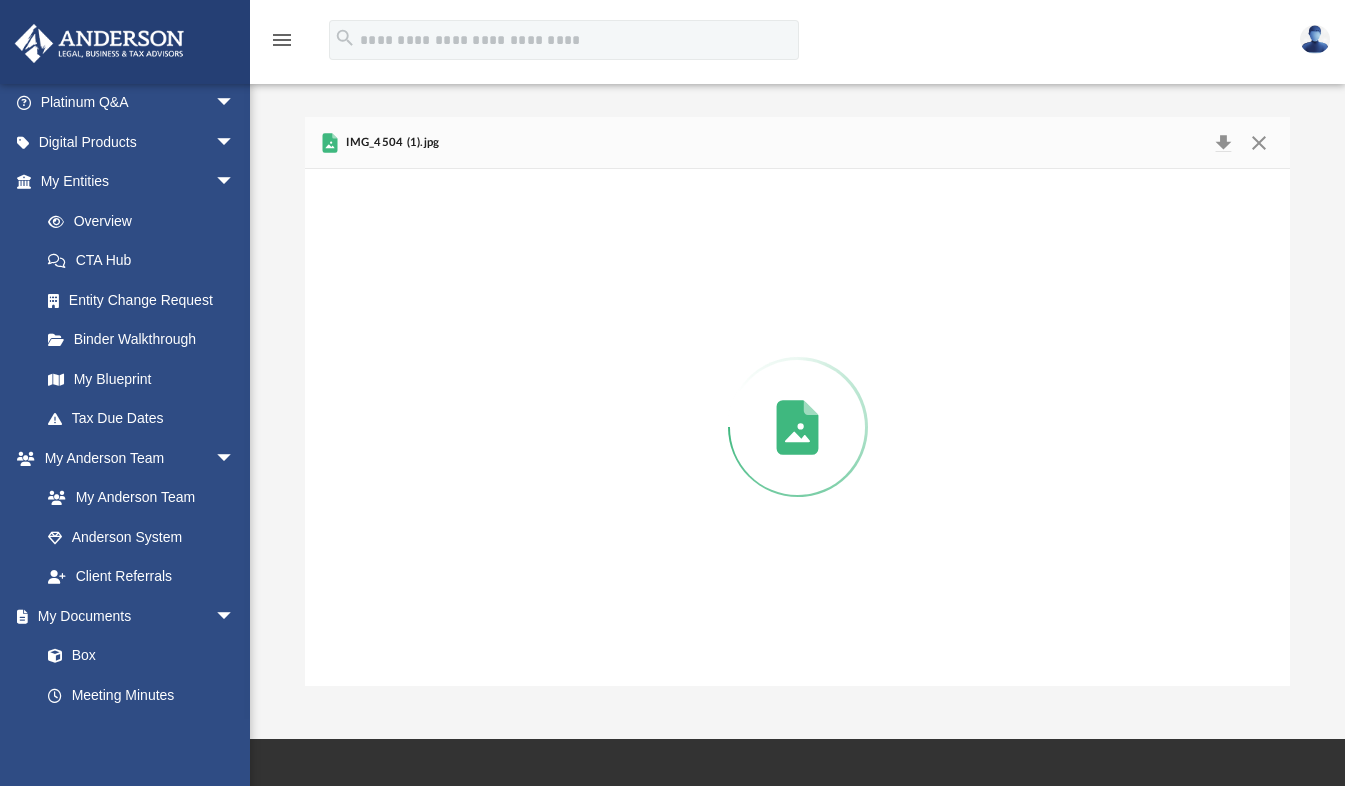click at bounding box center (798, 427) 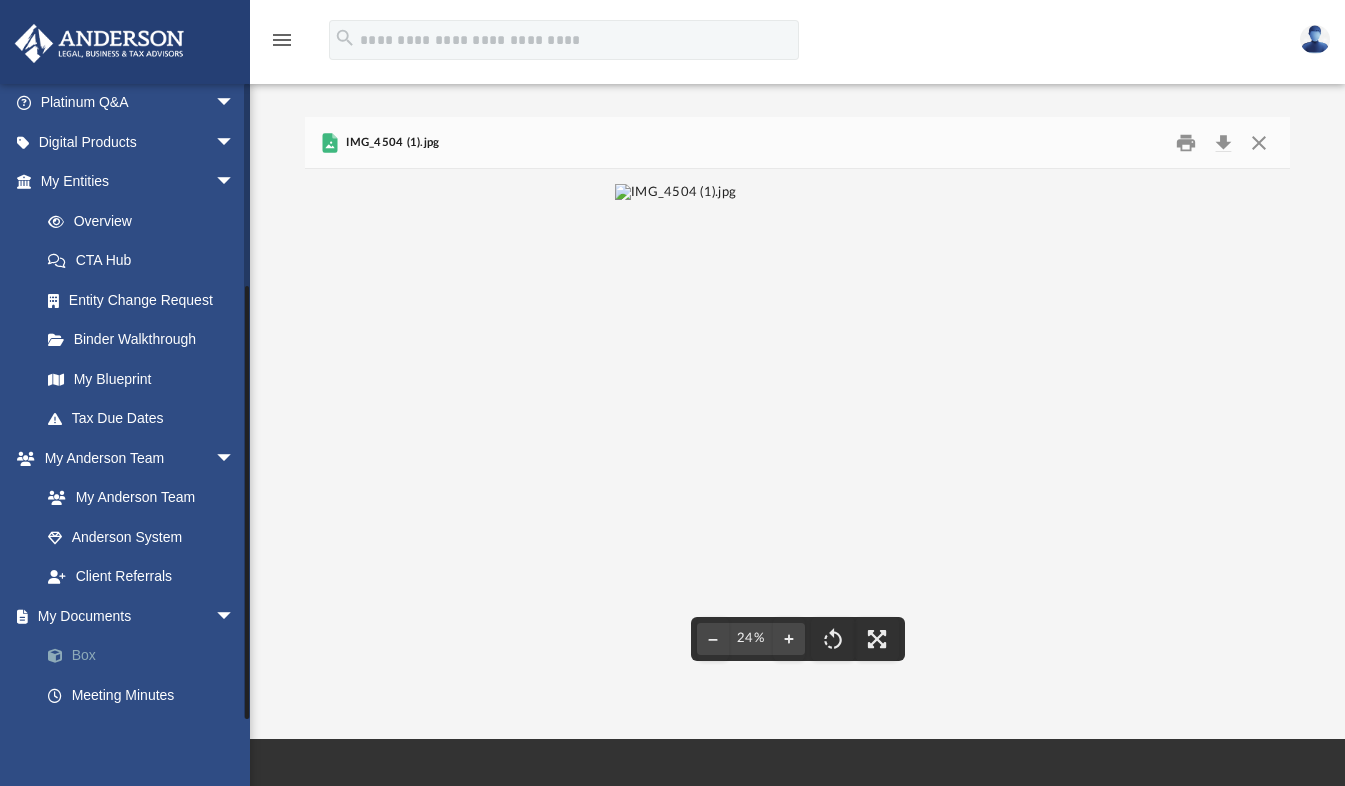 click on "Box" at bounding box center [146, 656] 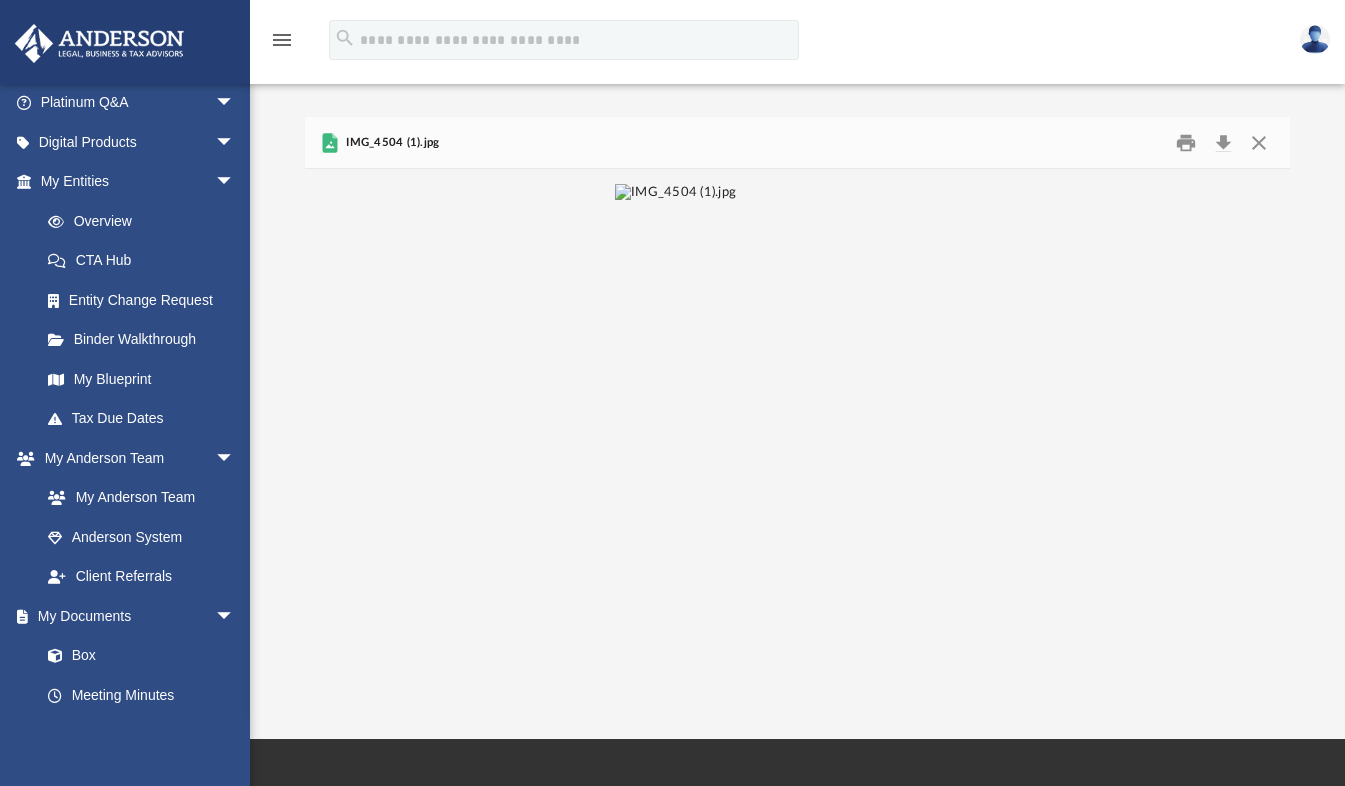 drag, startPoint x: 1261, startPoint y: 137, endPoint x: 1271, endPoint y: 116, distance: 23.259407 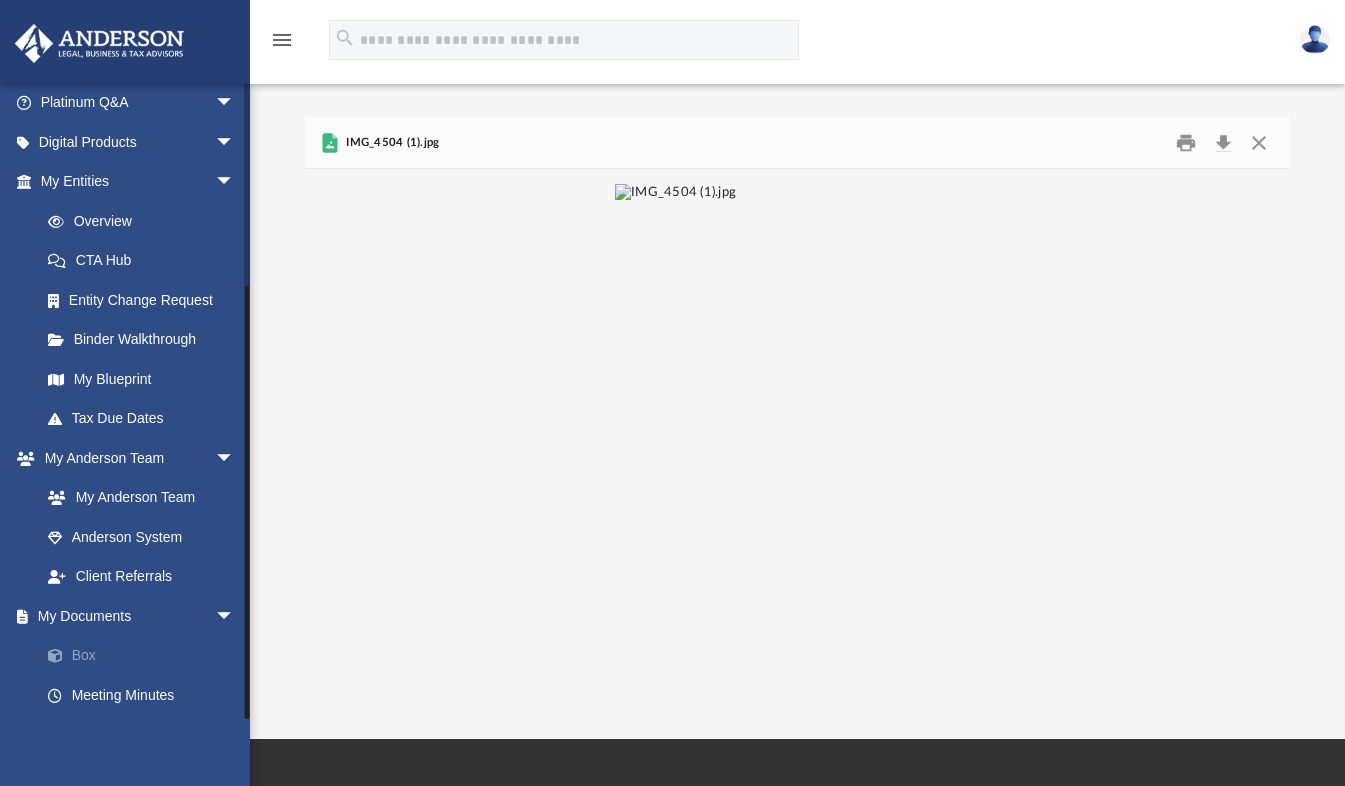 click on "Box" at bounding box center (146, 656) 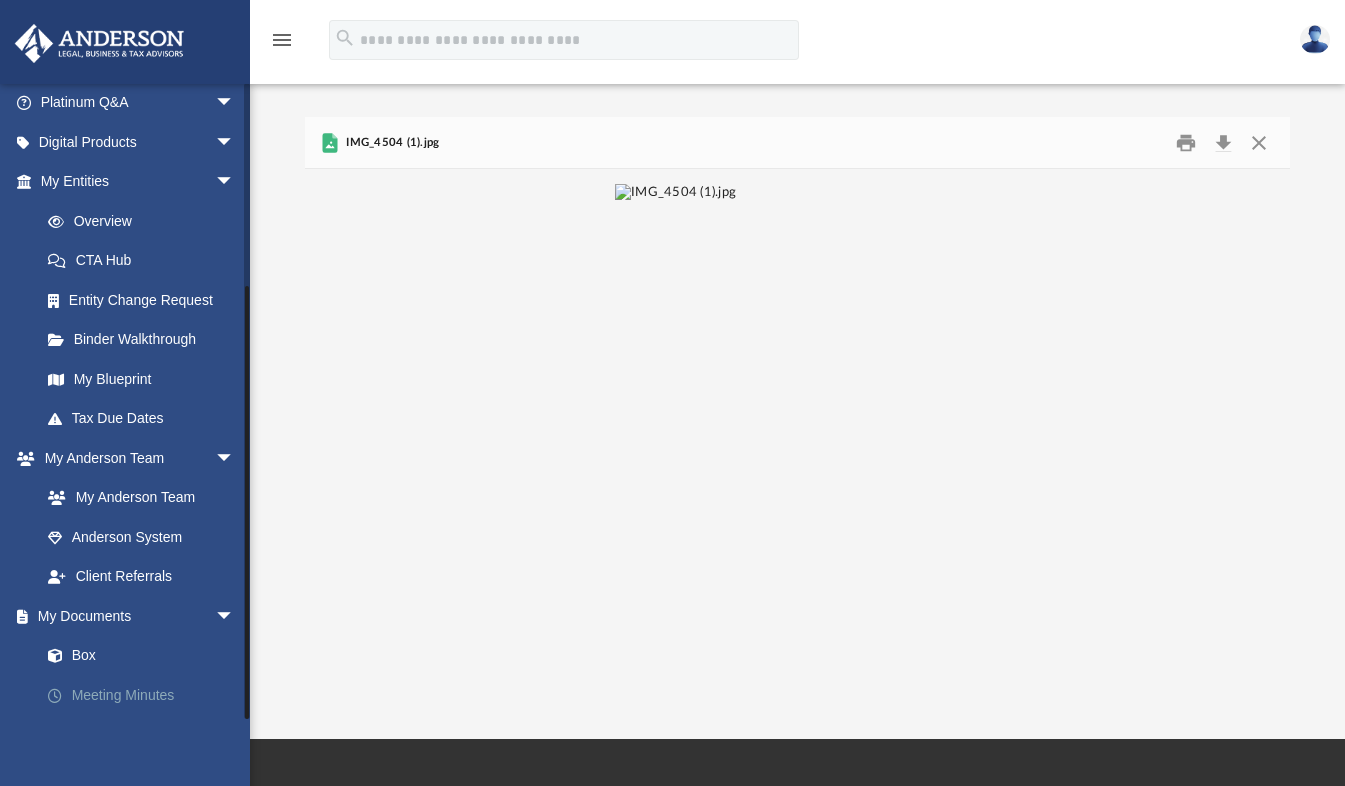 click on "Meeting Minutes" at bounding box center (146, 695) 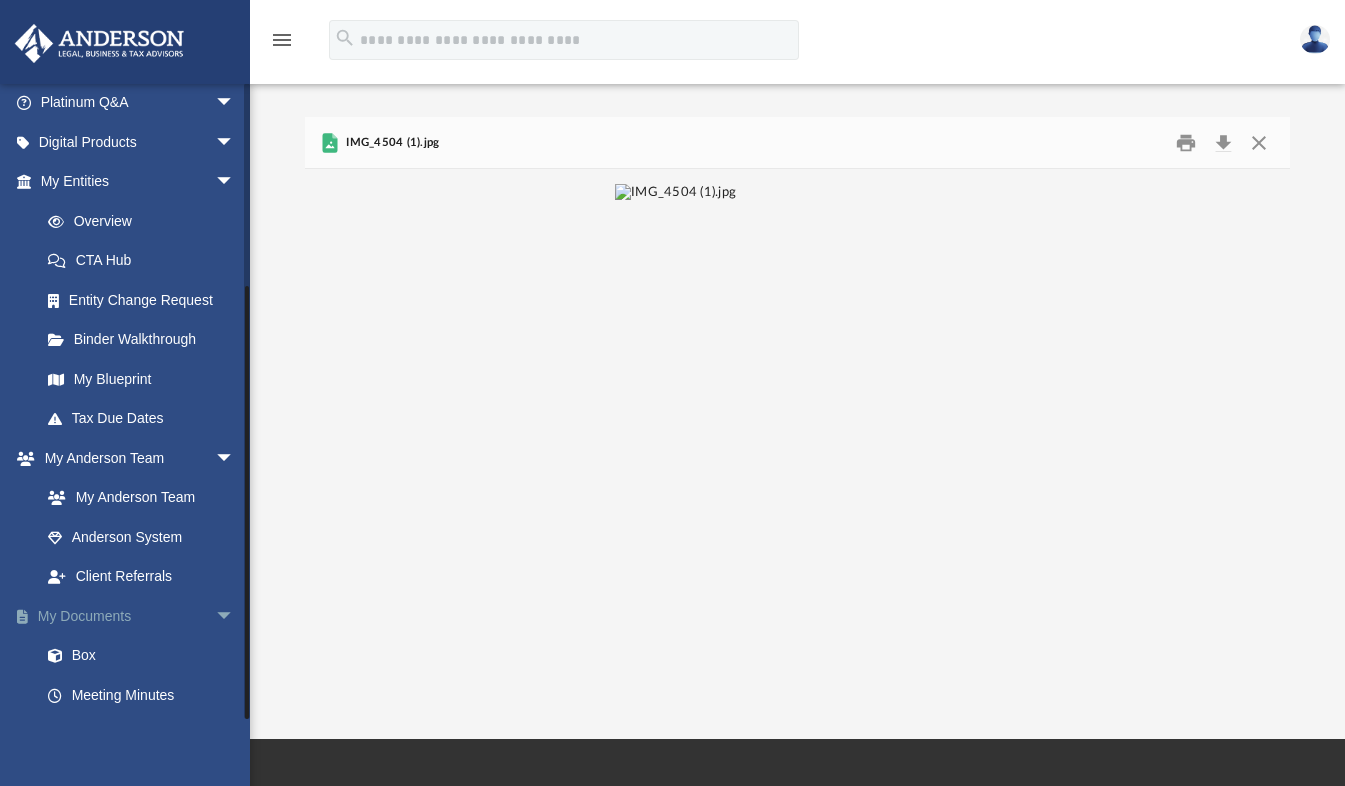 click on "arrow_drop_down" at bounding box center (235, 616) 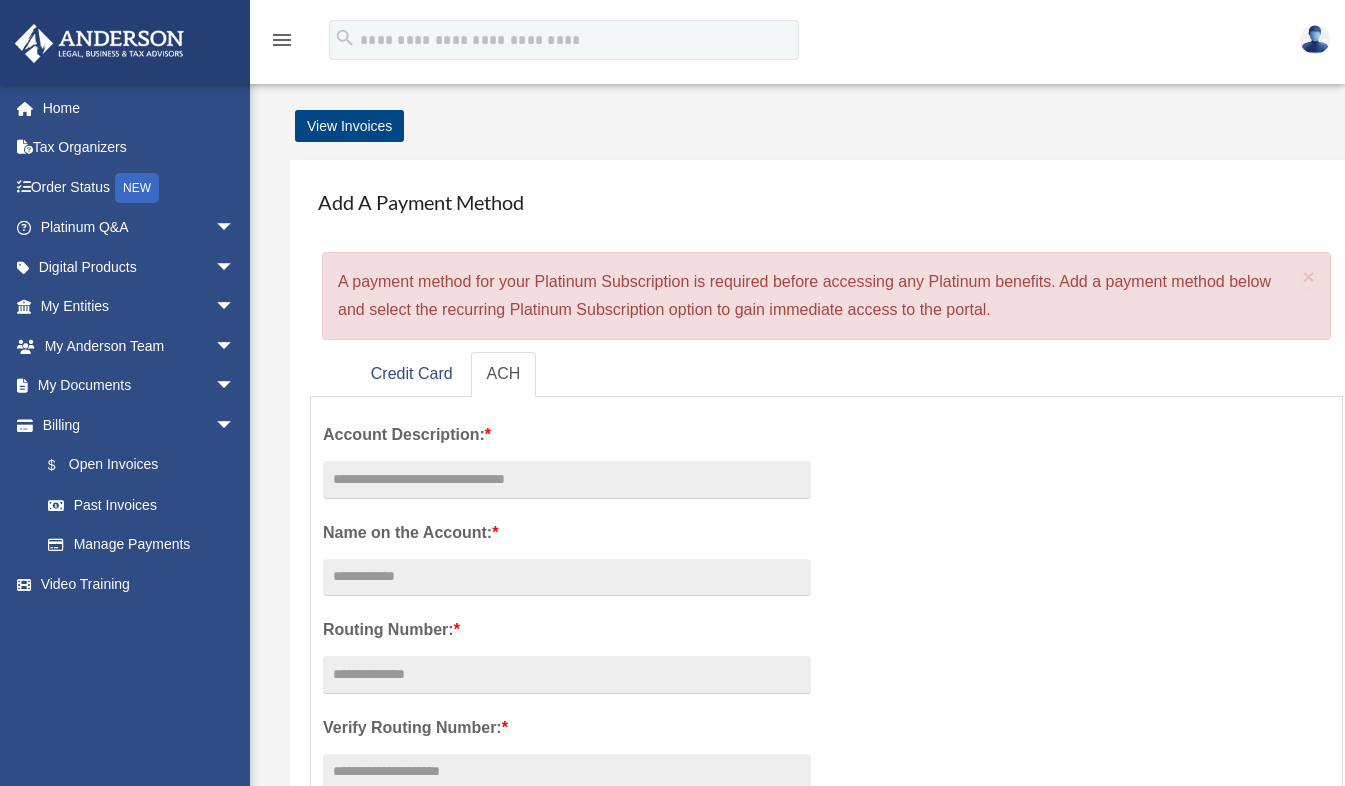 scroll, scrollTop: 0, scrollLeft: 0, axis: both 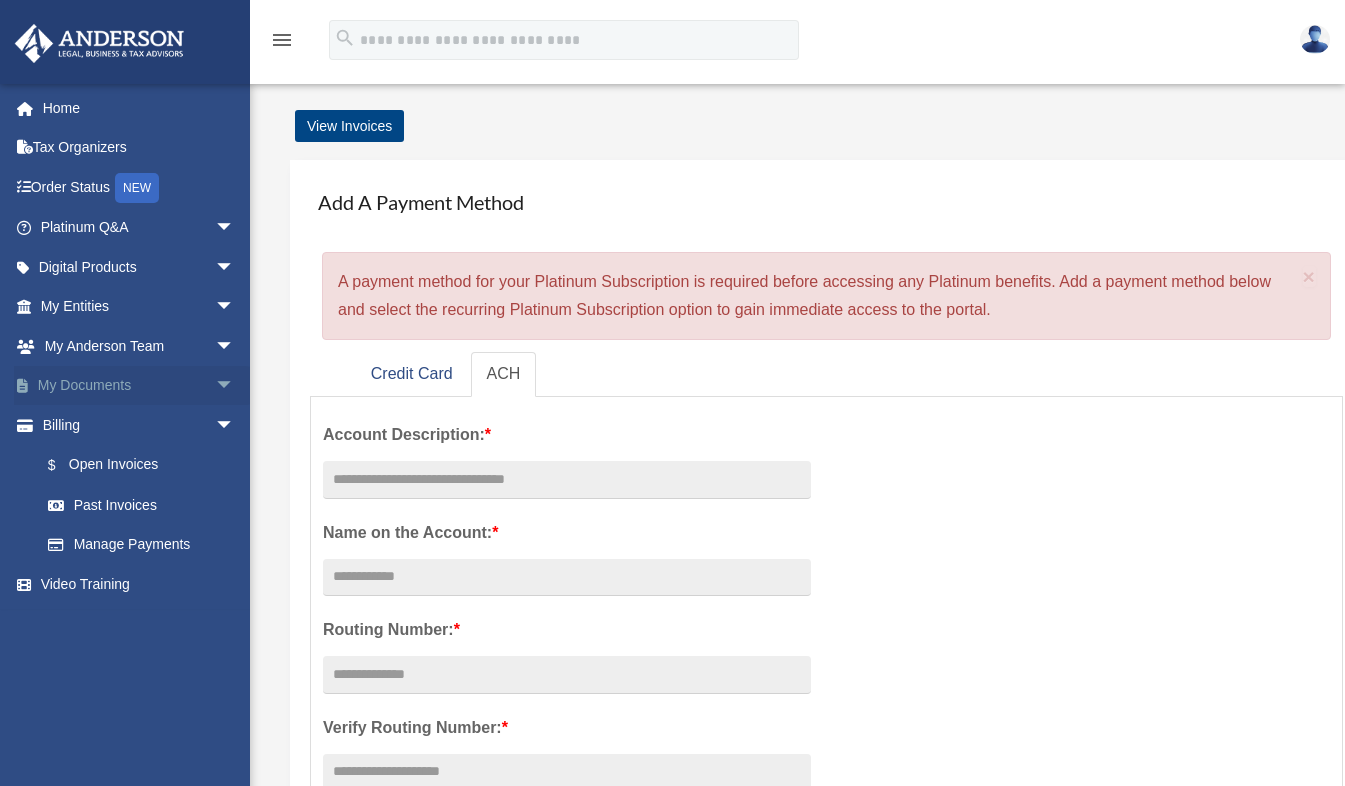 click on "arrow_drop_down" at bounding box center [235, 386] 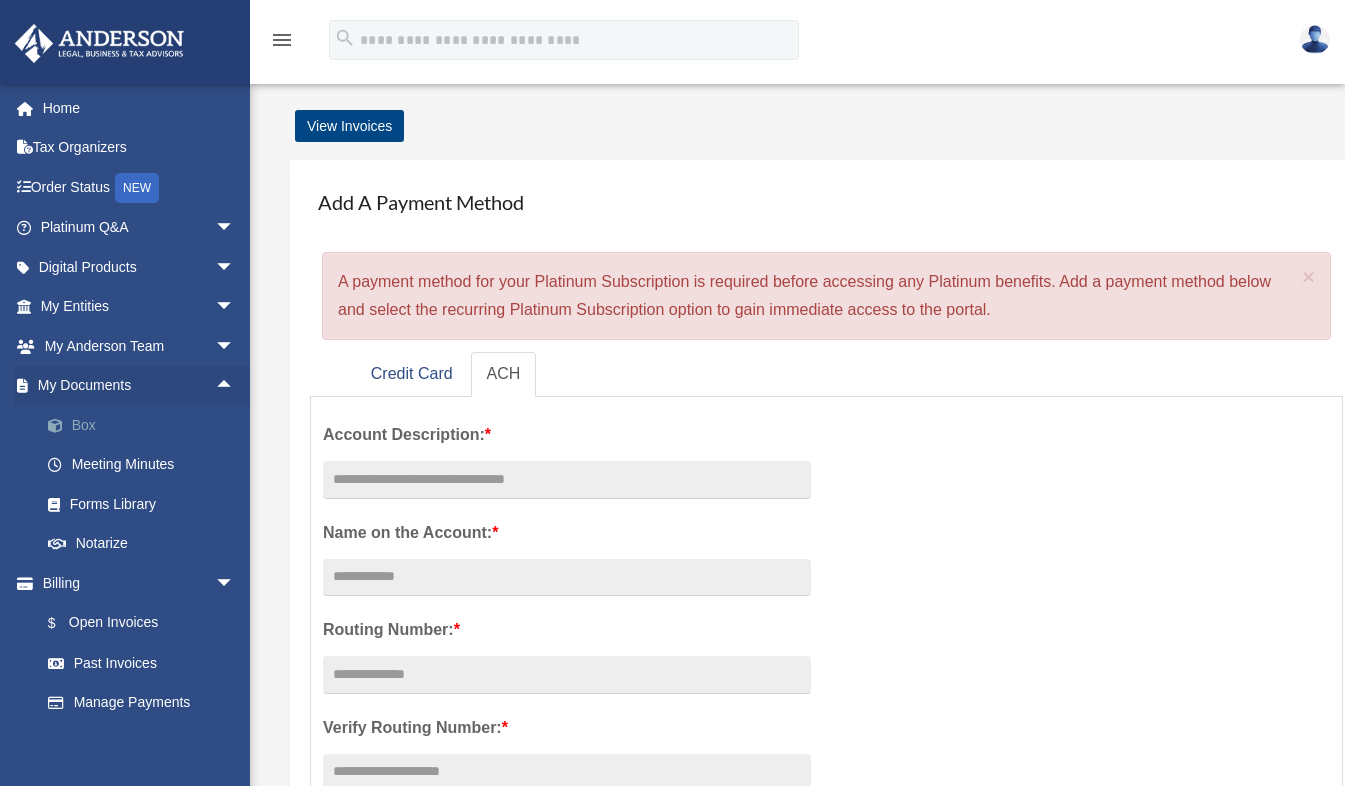 click on "Box" at bounding box center (146, 425) 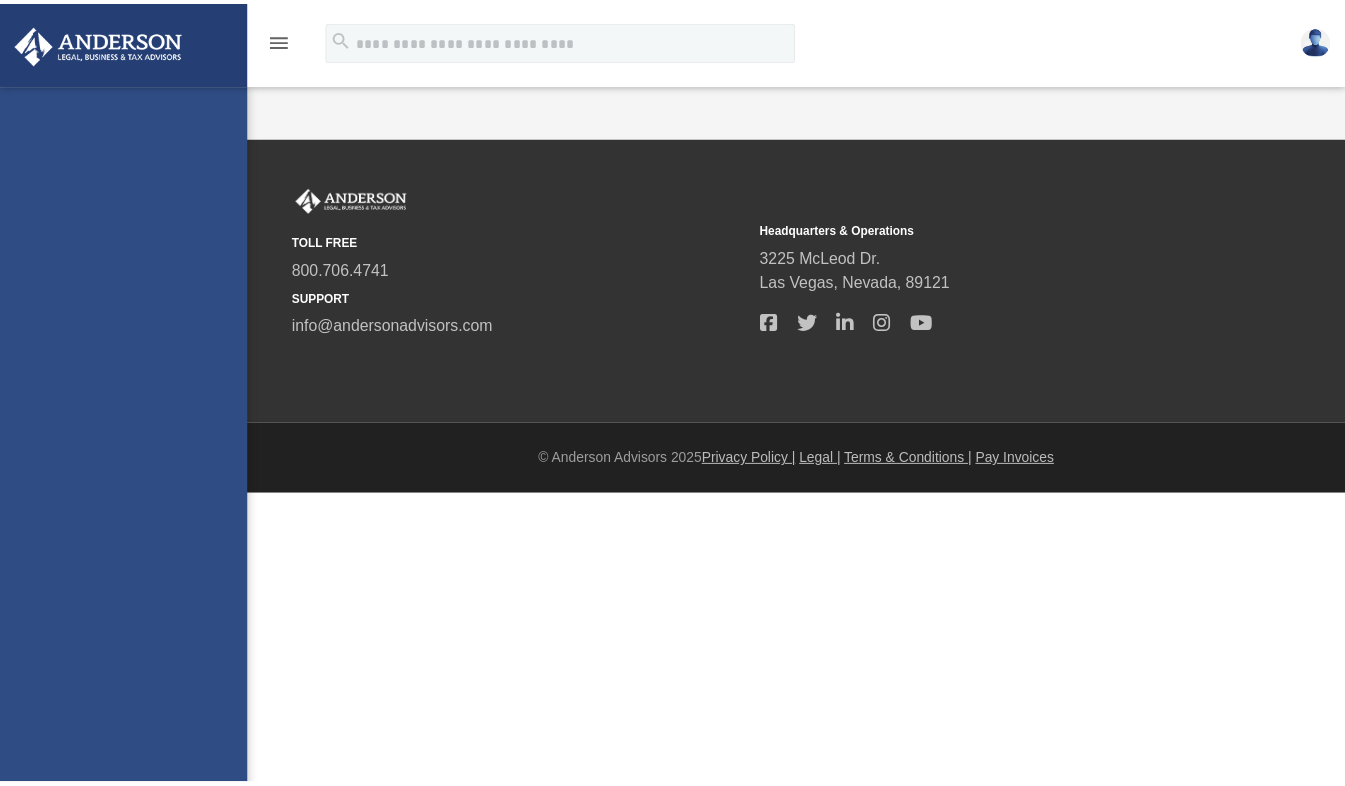 scroll, scrollTop: 0, scrollLeft: 0, axis: both 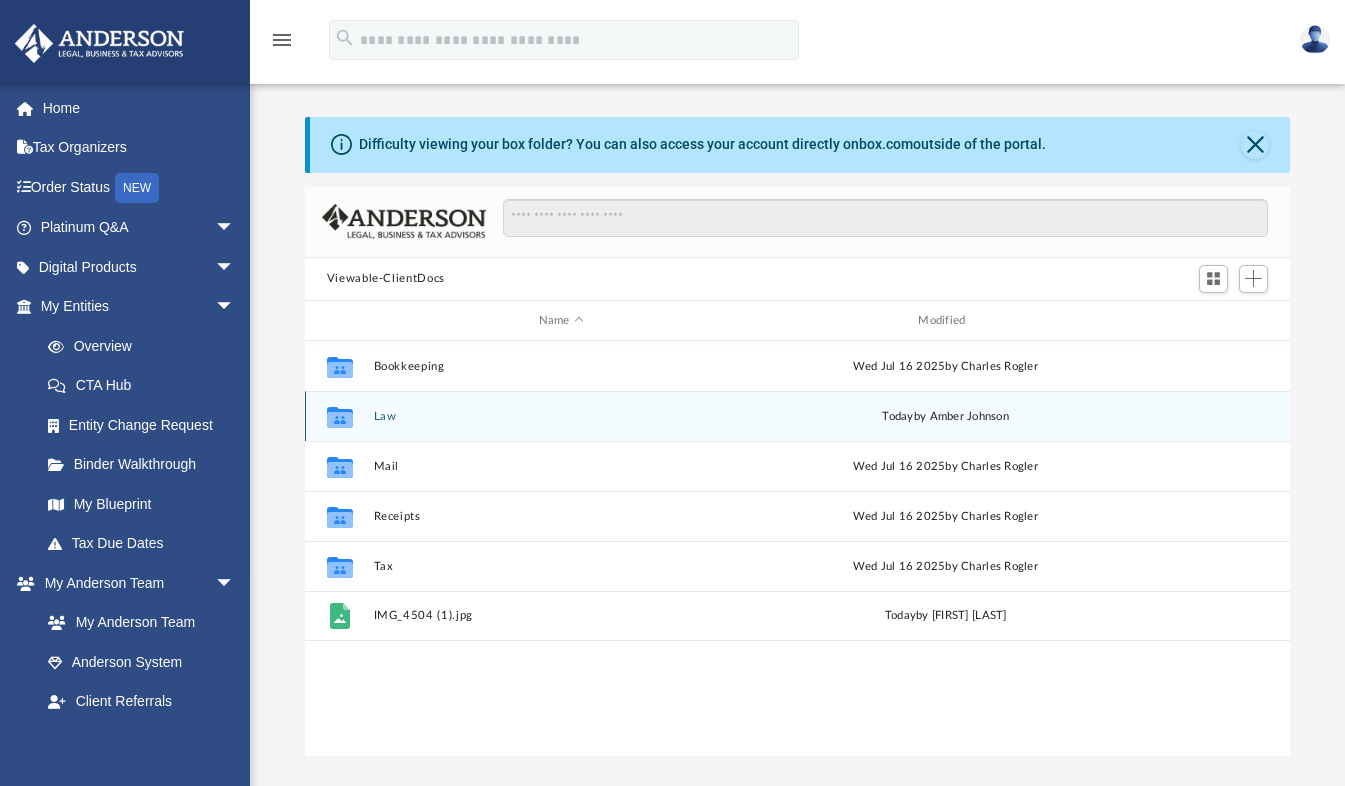 click on "Law" at bounding box center [561, 416] 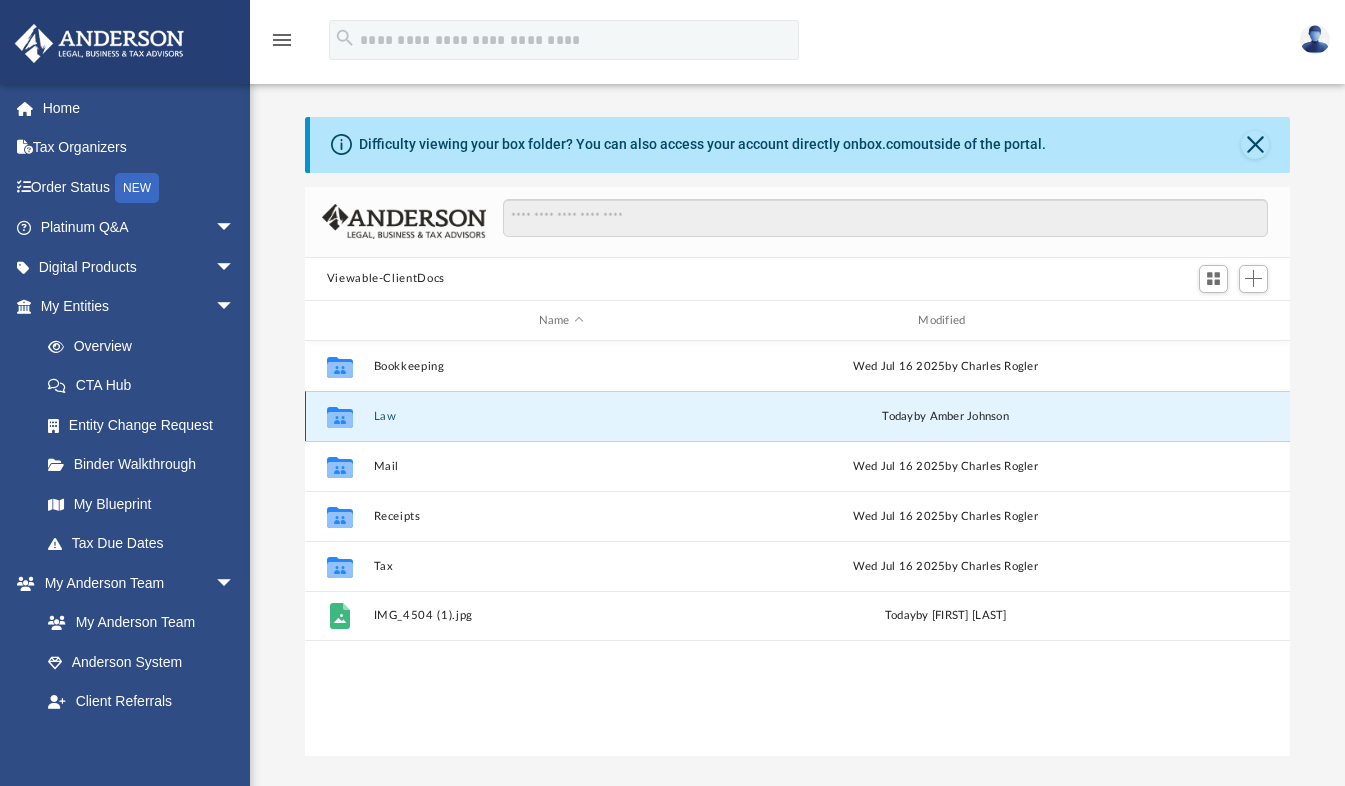 click on "Law" at bounding box center (561, 416) 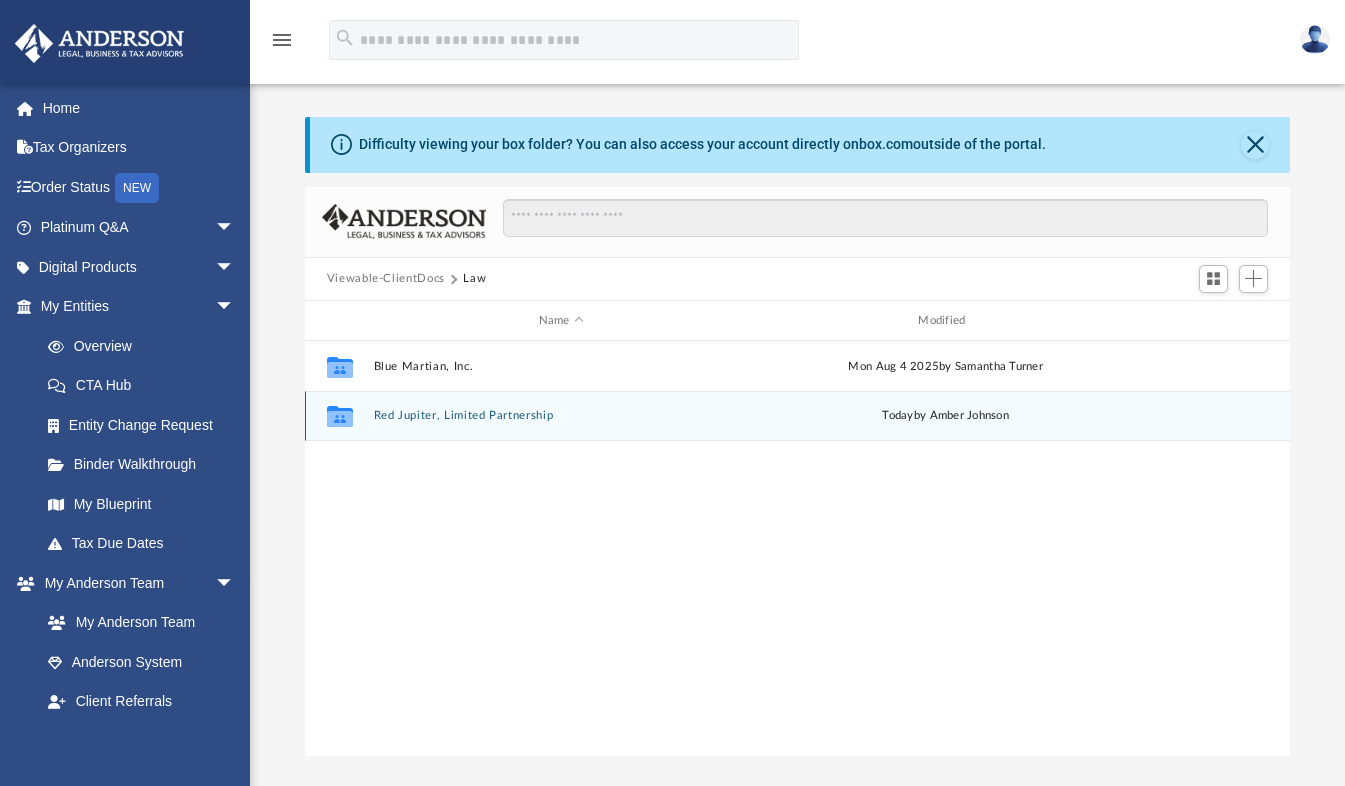 click on "Red Jupiter, Limited Partnership" at bounding box center [561, 416] 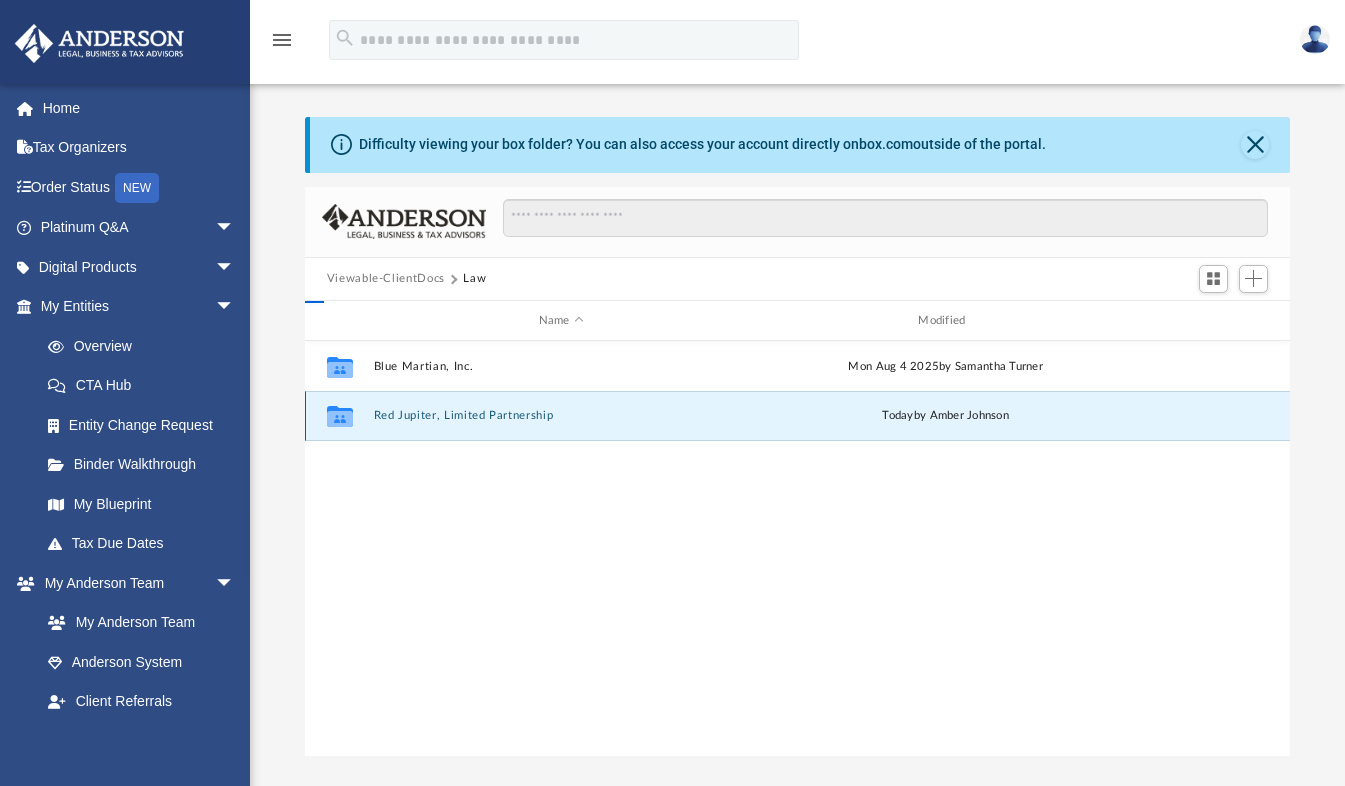 click on "Red Jupiter, Limited Partnership" at bounding box center (561, 416) 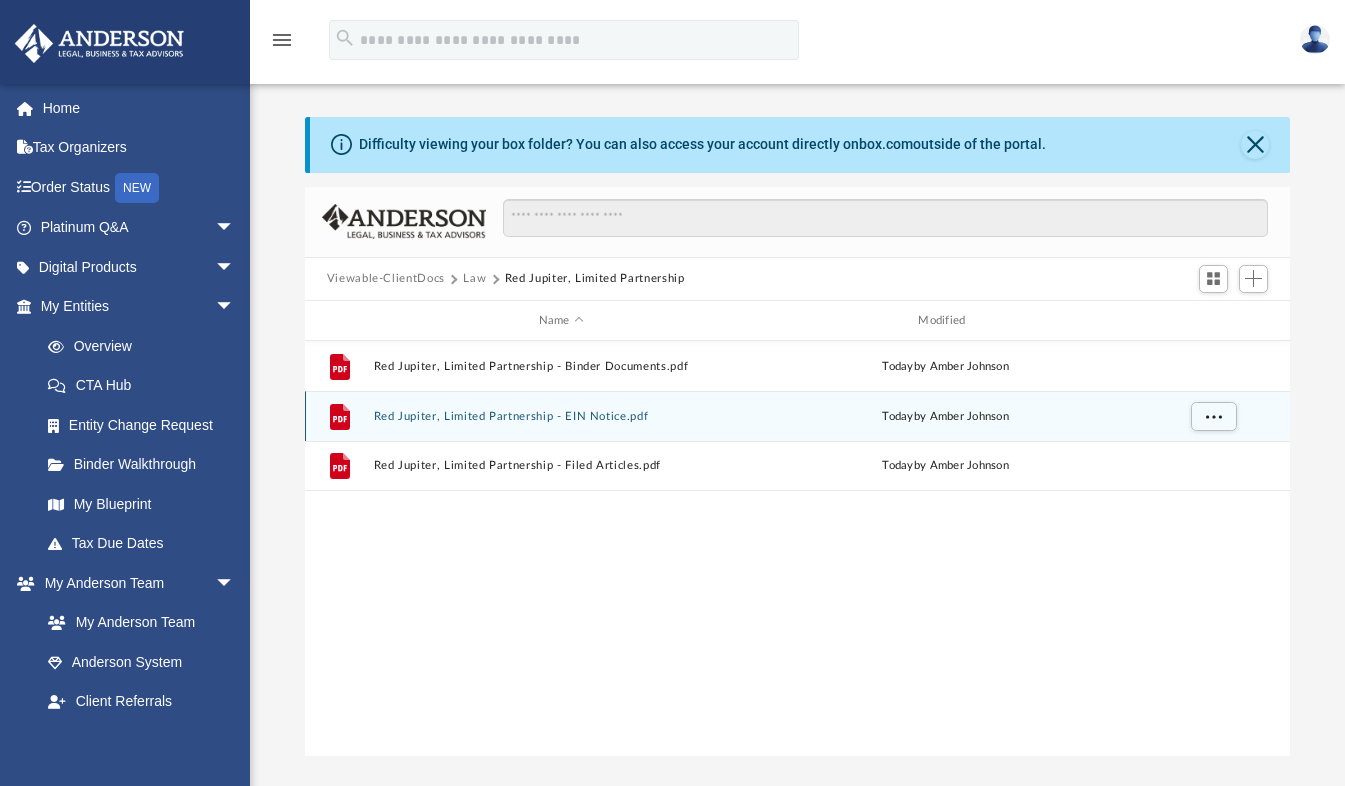click on "Red Jupiter, Limited Partnership - EIN Notice.pdf" at bounding box center (561, 416) 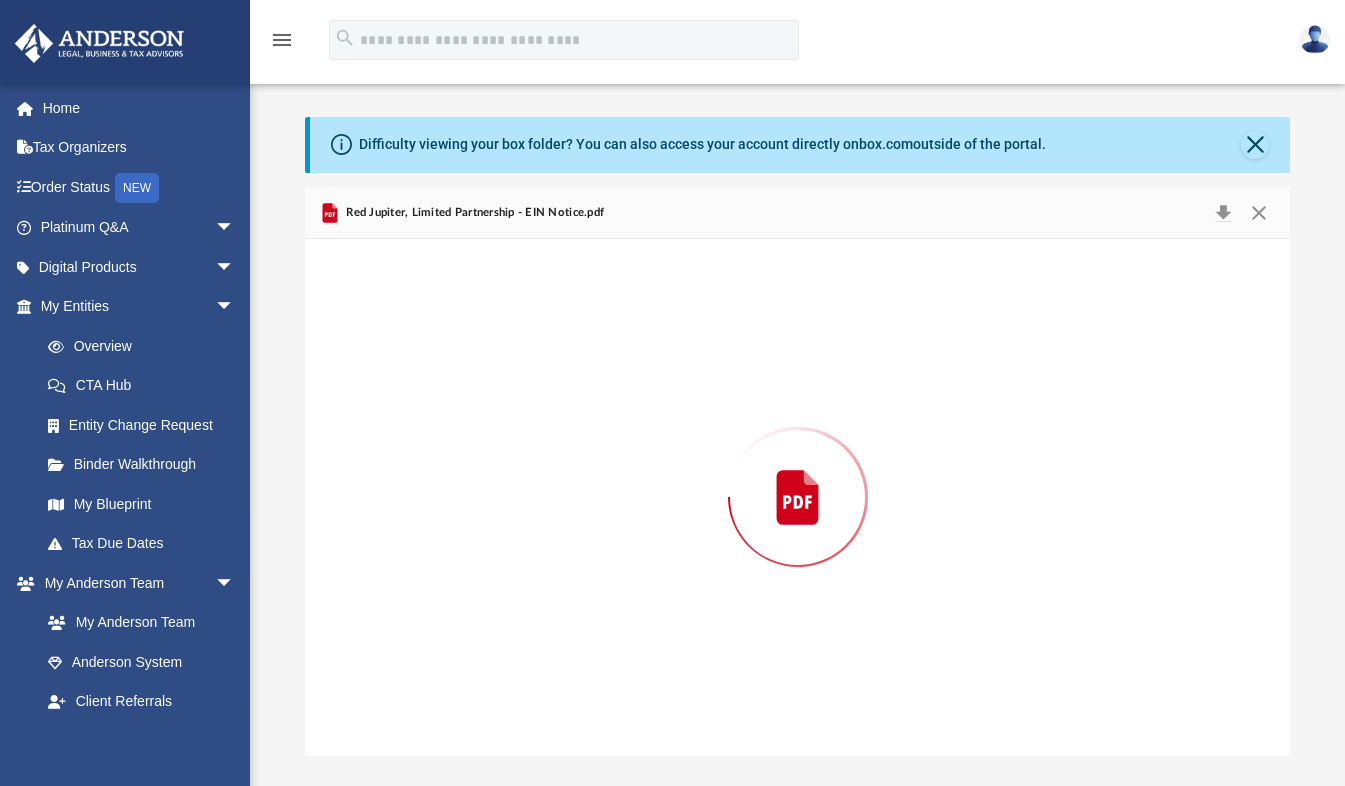 click at bounding box center (798, 497) 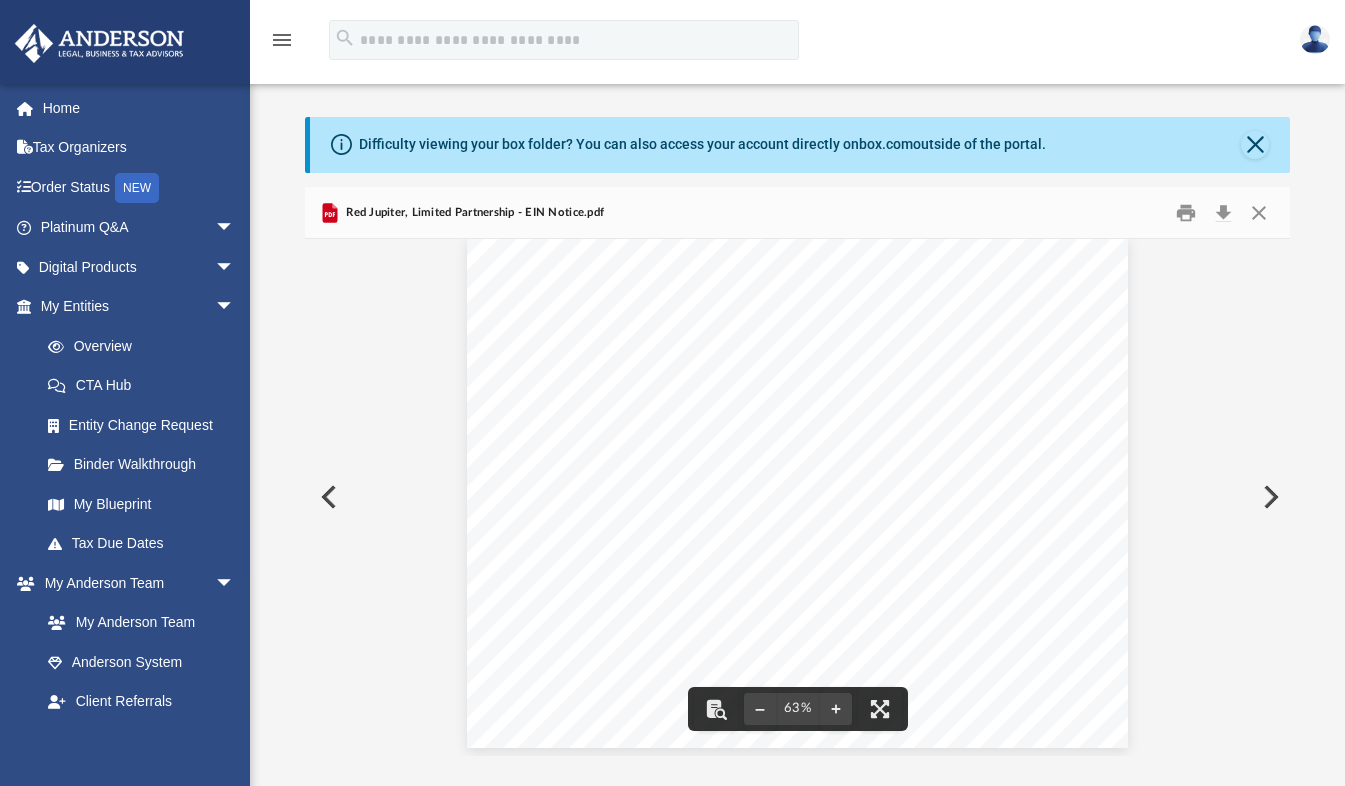scroll, scrollTop: 24, scrollLeft: 0, axis: vertical 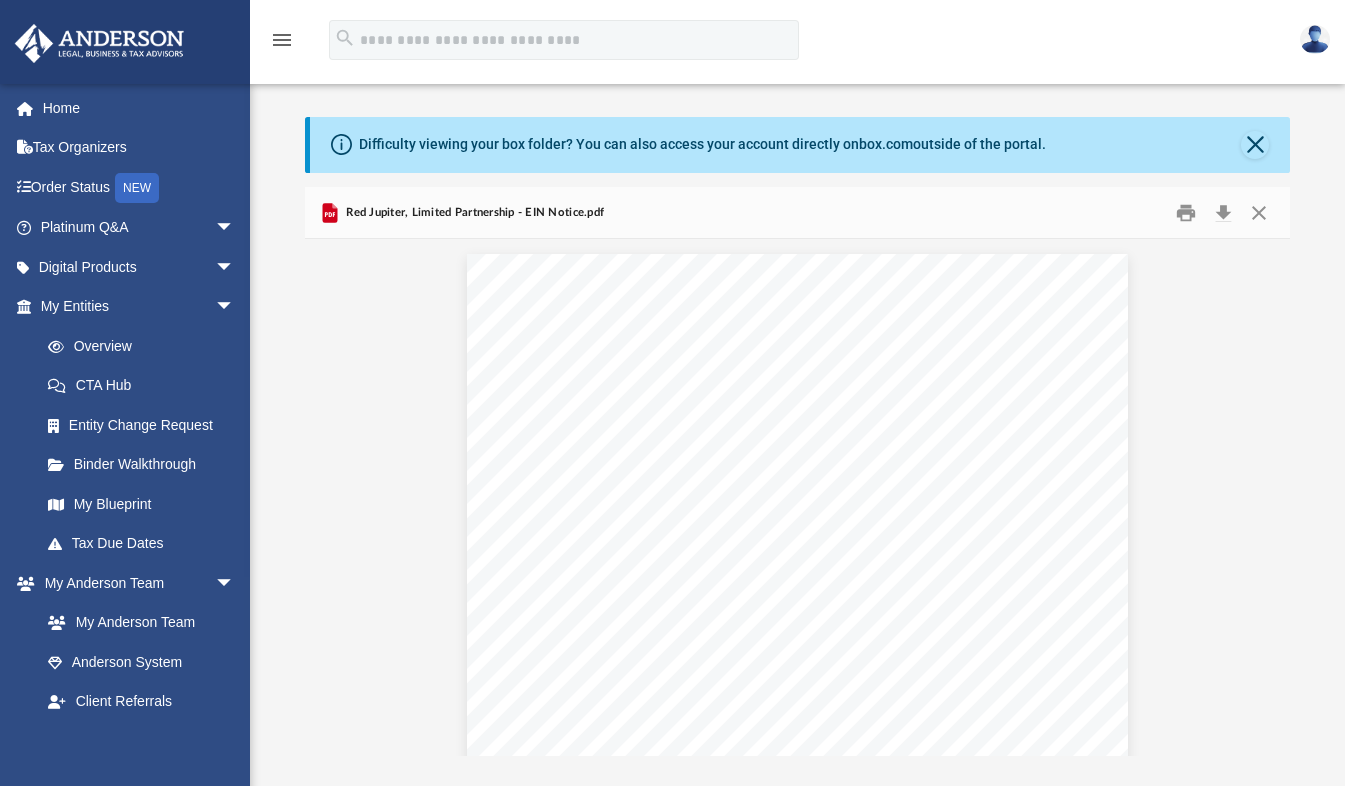 drag, startPoint x: 838, startPoint y: 538, endPoint x: 1170, endPoint y: 583, distance: 335.03583 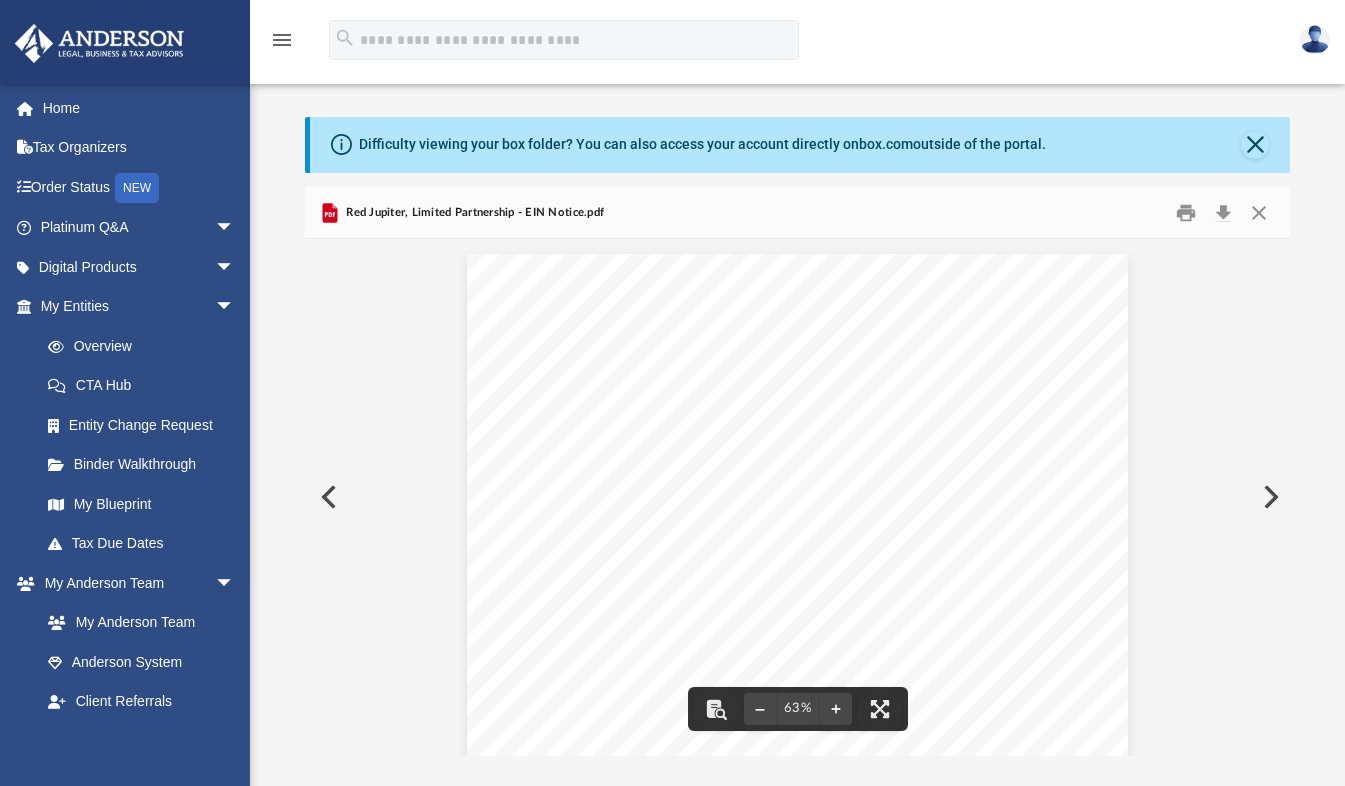 drag, startPoint x: 1170, startPoint y: 583, endPoint x: 823, endPoint y: 539, distance: 349.7785 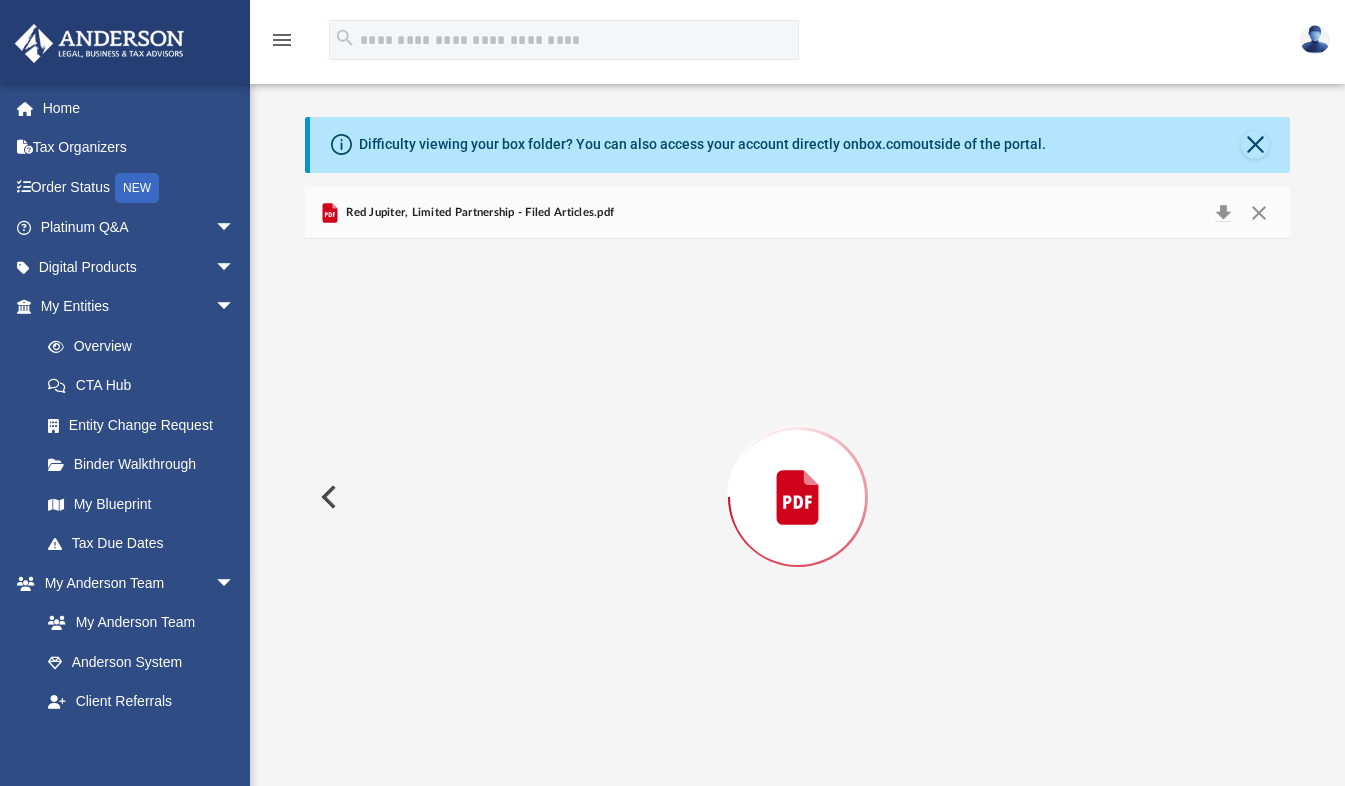 click at bounding box center (798, 497) 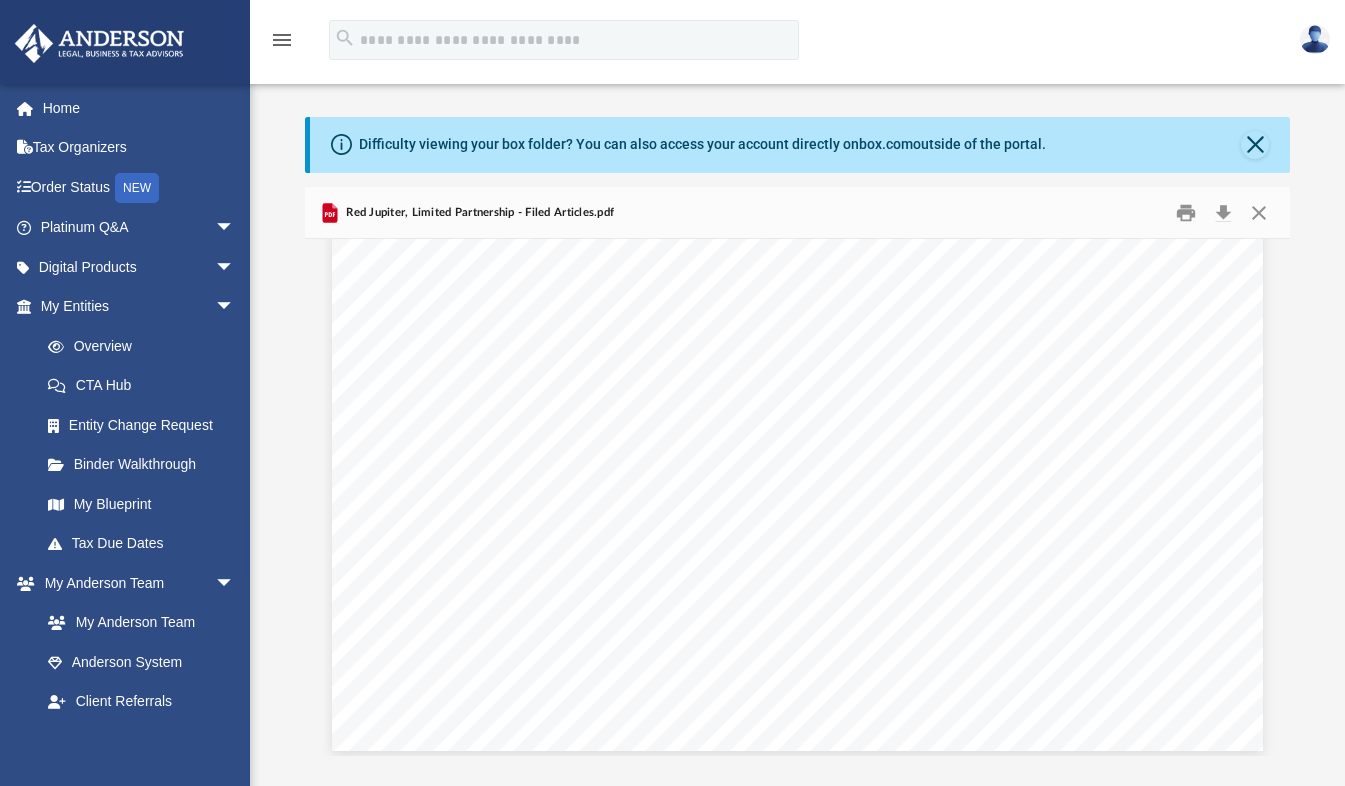 scroll, scrollTop: 709, scrollLeft: 0, axis: vertical 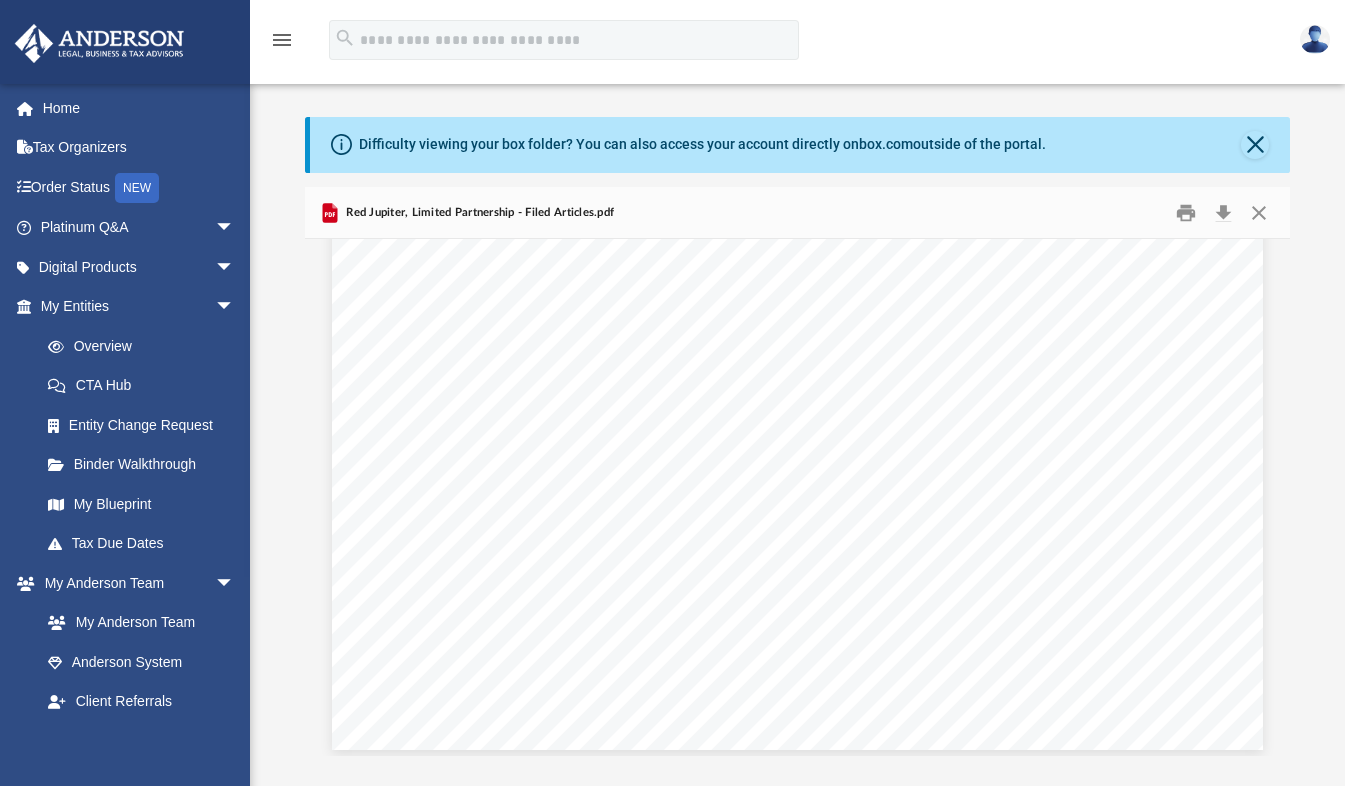 click on "Wyoming Secretary of State Herschler Bldg East, Ste.100 & 101 Cheyenne, WY 82002-0020 Ph. 307-777-7311 Original ID: 2025-001741067 For Office Use Only WY Secretary of State FILED: Aug 8 2025 4:18PM Limited Partnership Certificate of Limited Partnership Red Jupiter, Limited Partnership ANDERSON REGISTERED AGENTS Signature: Sharon Pruitt   Date:   08/08/2025 Print Name:   Sharon Pruitt Title:   President Email:   ra@andersonadvisors.com Daytime Phone #:   8007064741 08/08/2075 The name of the limited partnership is: The latest date on which the limited partnership is to dissolve is: The name and physical address of the registered agent of the limited partnership is: The mailing address of the limited partnership is: The principal office address of the limited partnership is: The name and business address of each partner is: I. II. III. IV. V. VI. 1716 Capitol Ave Suite 100 Cheyenne, WY 82001 1718 Capitol Ave Cheyenne, WY 82001 1718 Capitol Ave Cheyenne, WY 82001 VII.   10.00 VIII.   Power of Attorney:   Date:" at bounding box center (798, 2617) 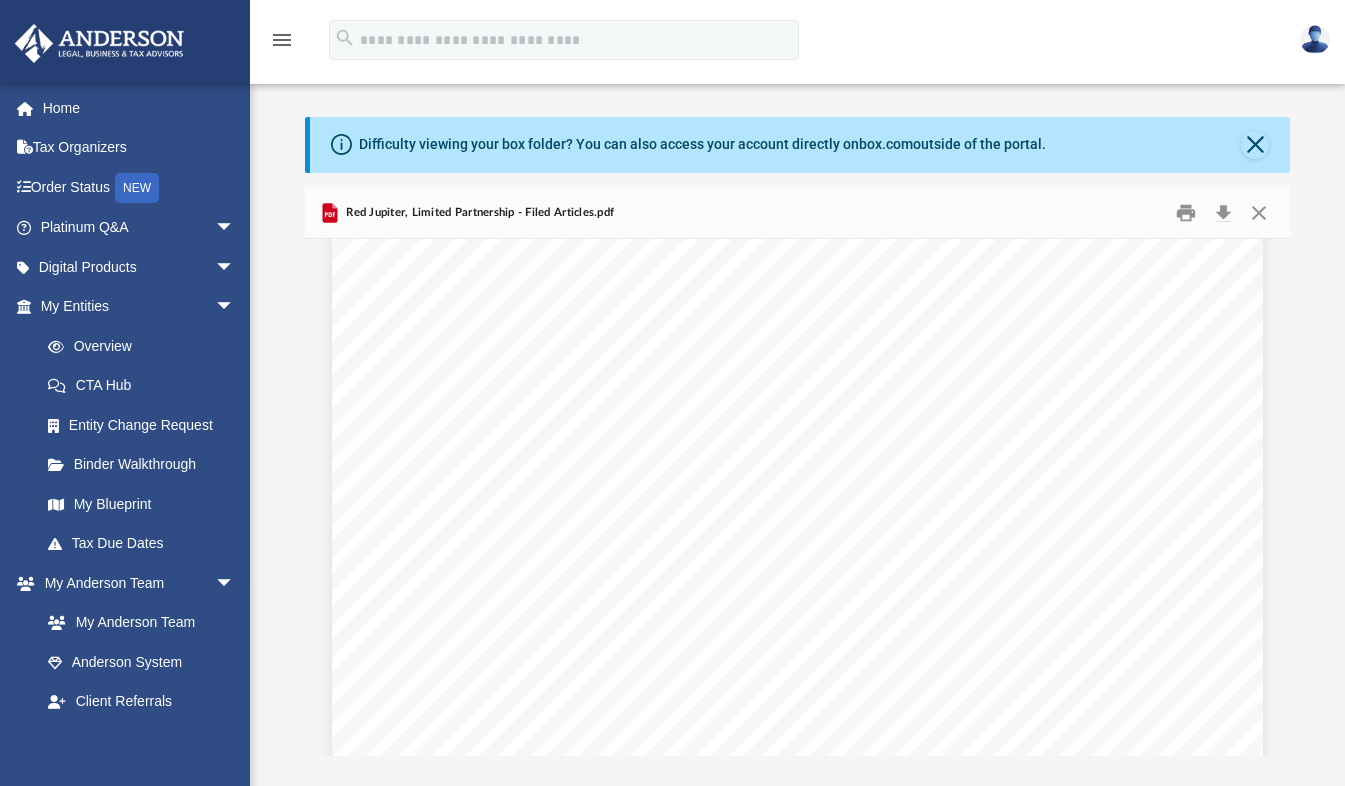 scroll, scrollTop: 1708, scrollLeft: 0, axis: vertical 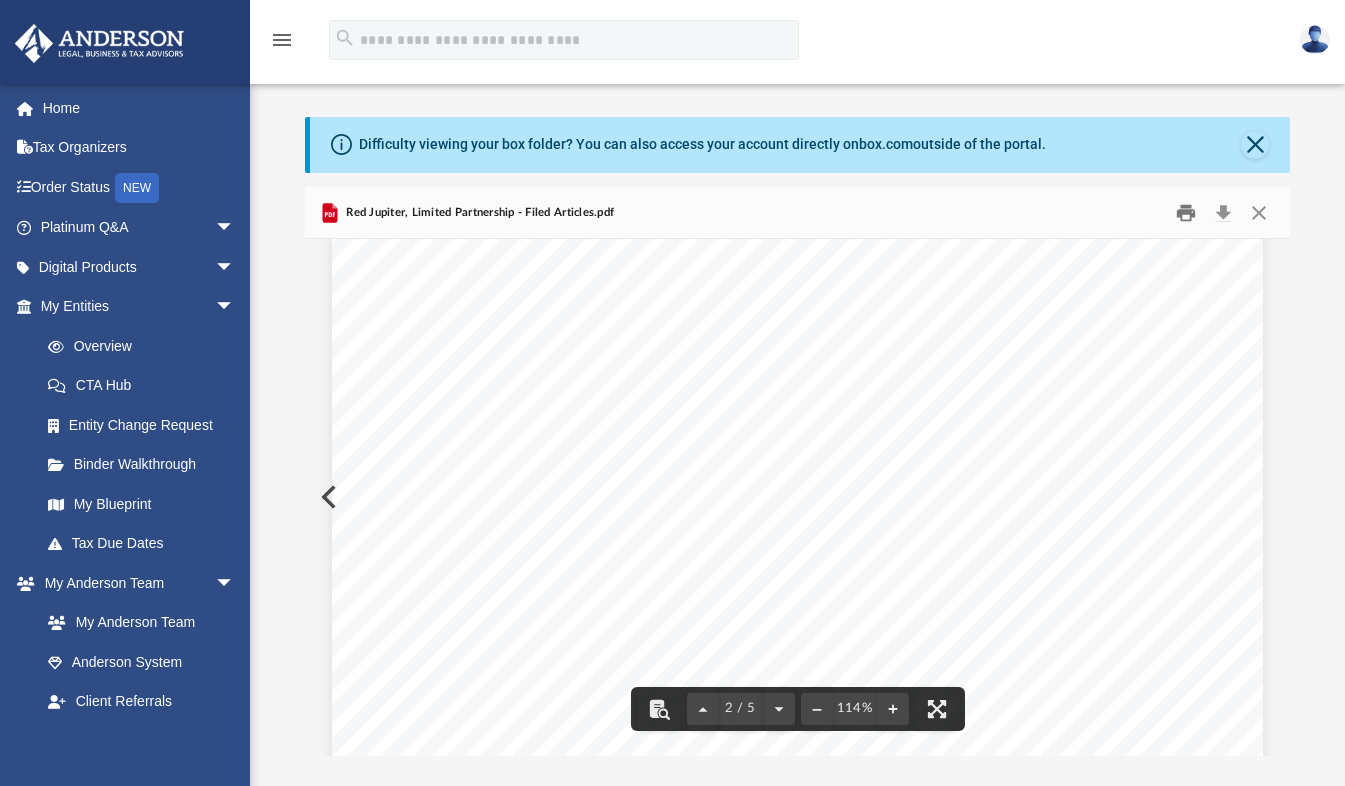 click at bounding box center [1186, 212] 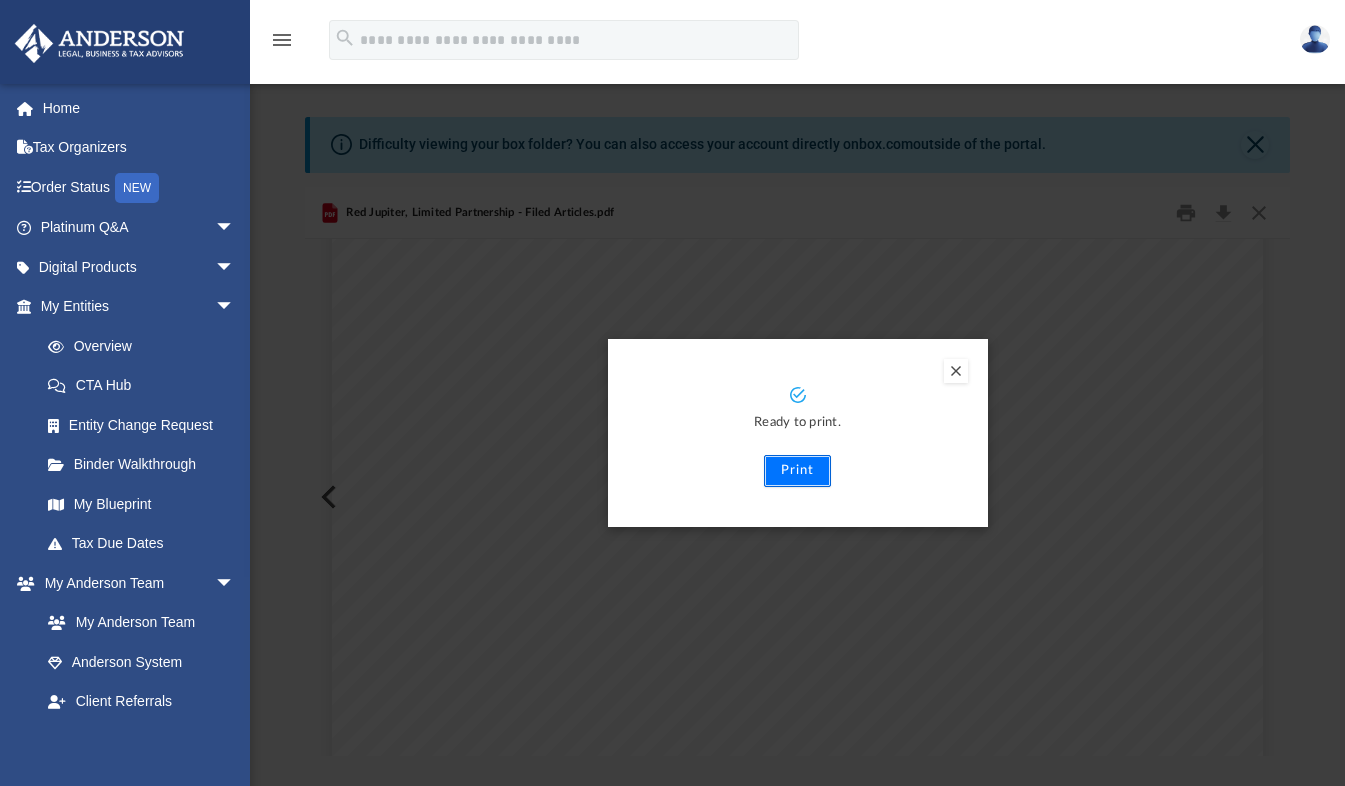 click on "Print" at bounding box center [797, 471] 